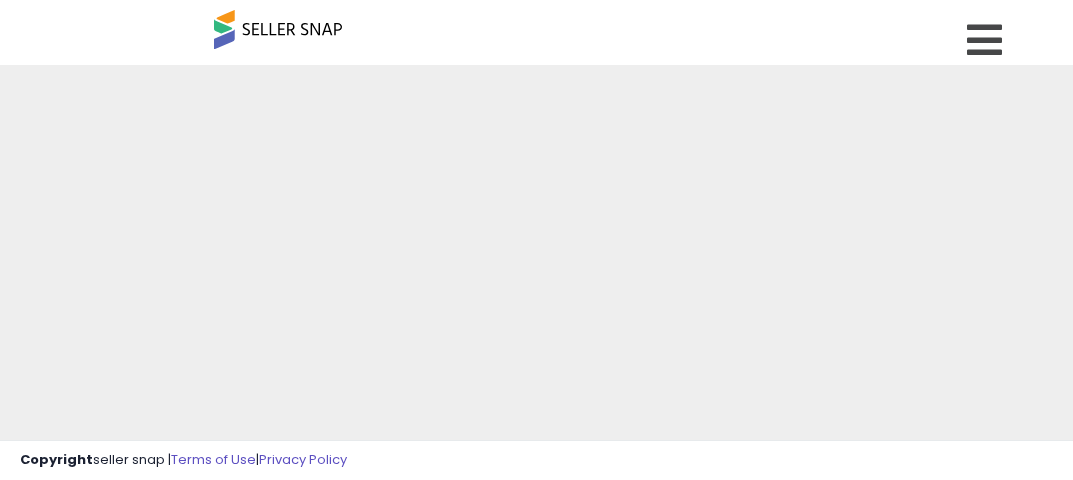 scroll, scrollTop: 0, scrollLeft: 0, axis: both 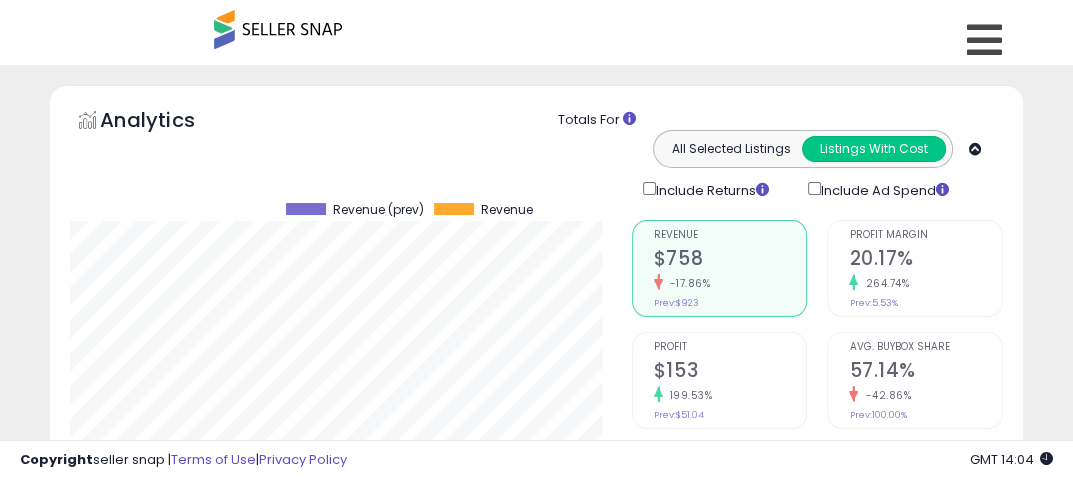 click on "Listings With Cost" at bounding box center (874, 149) 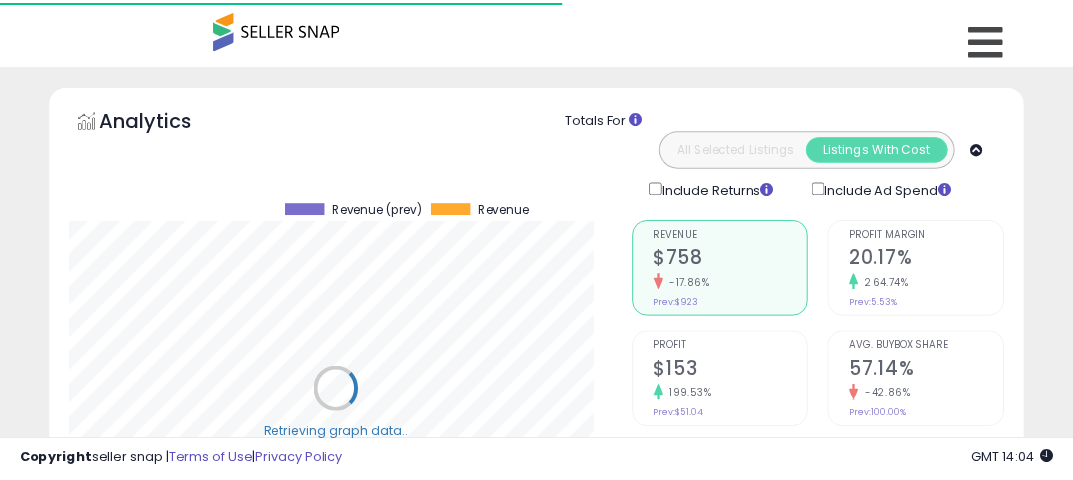 scroll, scrollTop: 409, scrollLeft: 561, axis: both 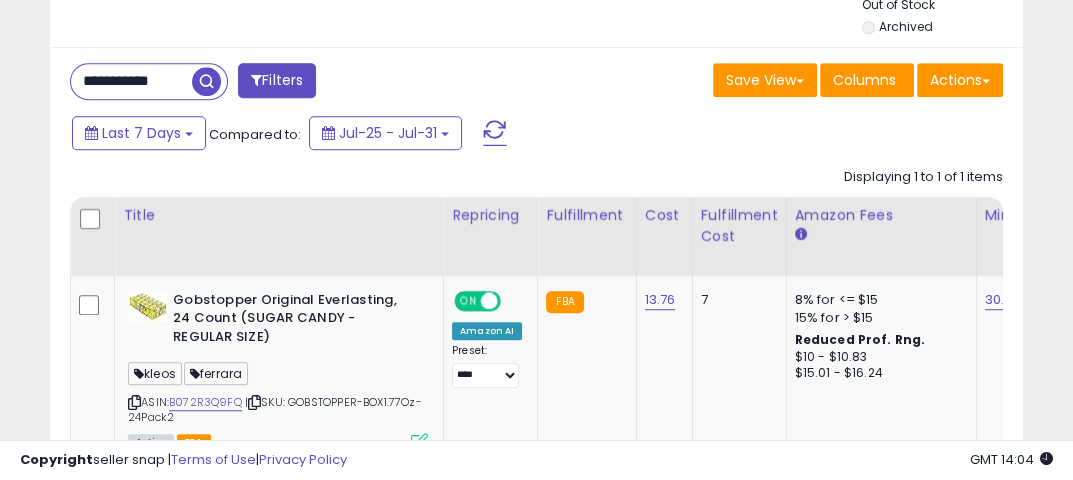 click on "**********" at bounding box center [131, 81] 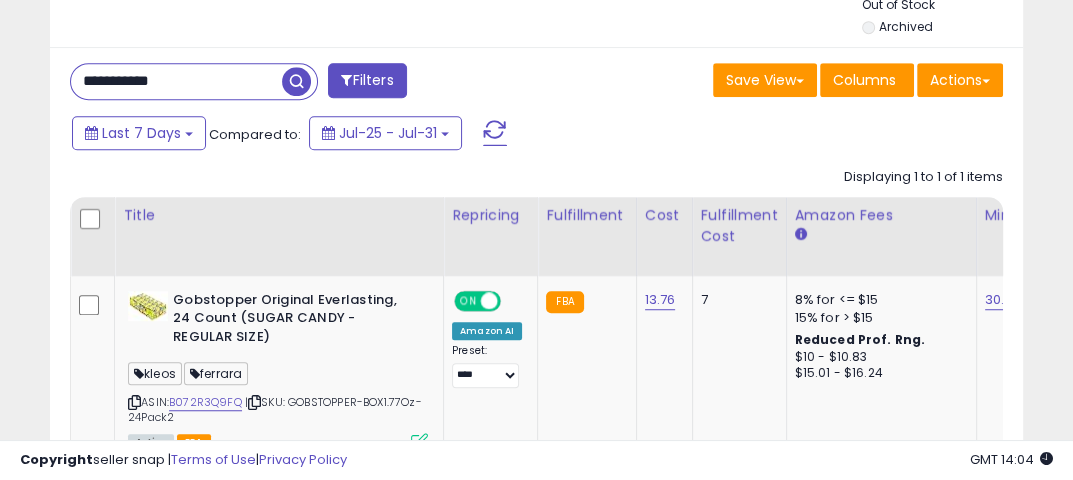 drag, startPoint x: 203, startPoint y: 77, endPoint x: 0, endPoint y: 62, distance: 203.55344 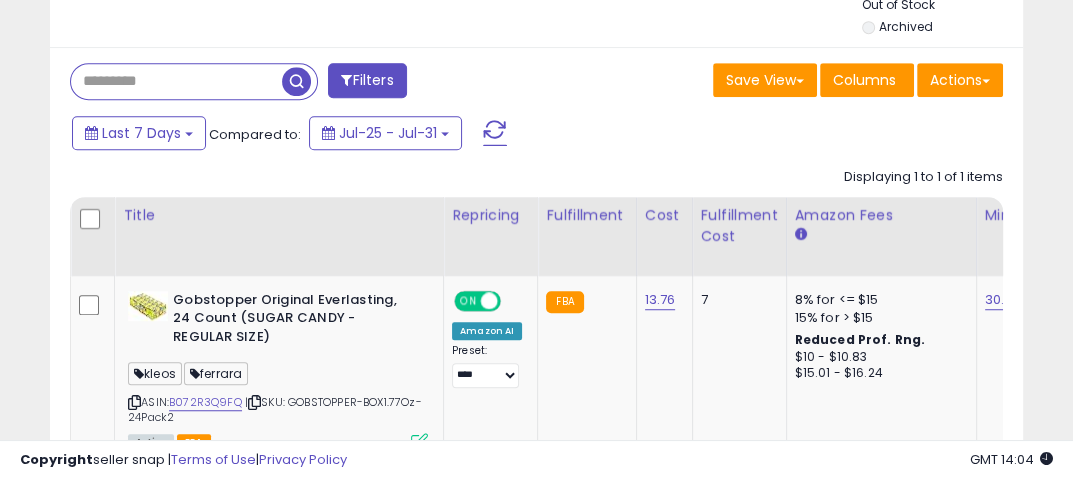 paste on "**********" 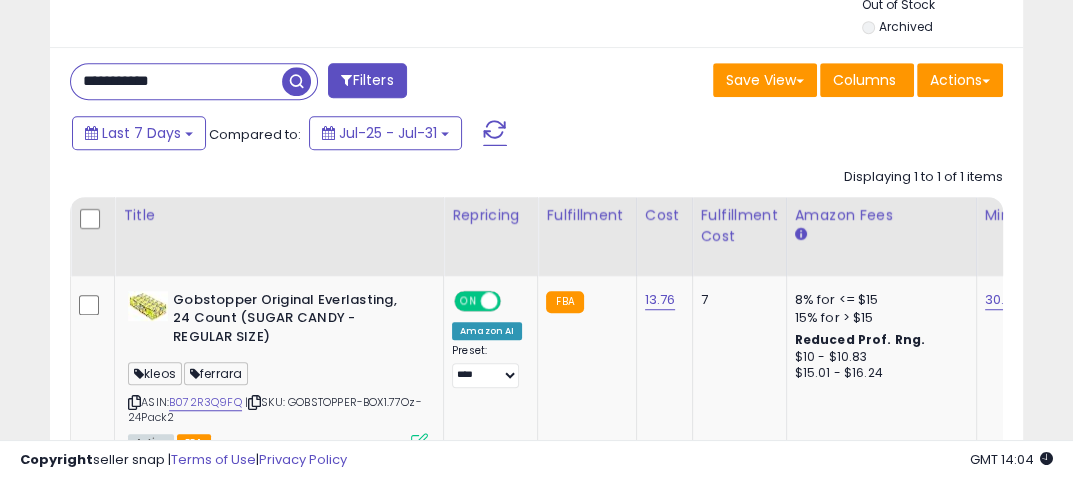 click at bounding box center [296, 81] 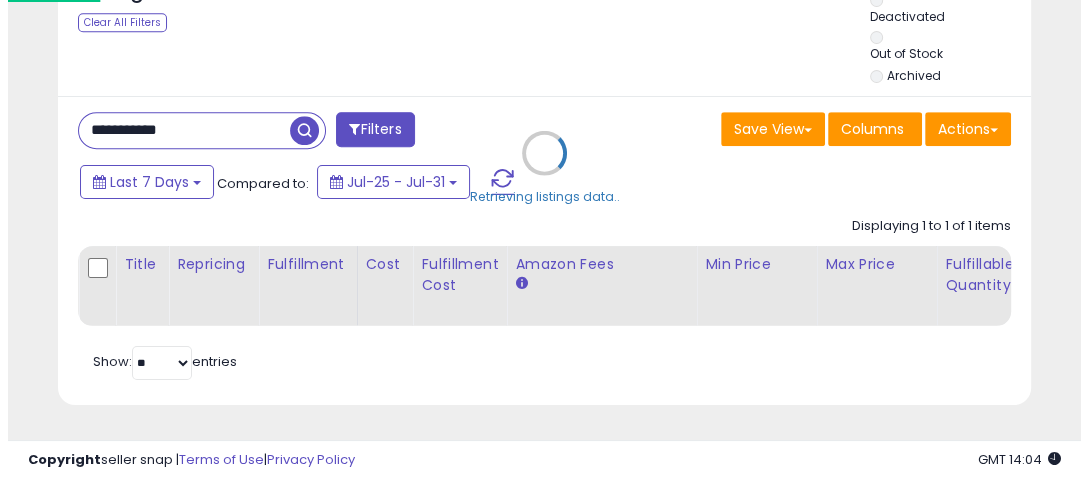 scroll, scrollTop: 940, scrollLeft: 0, axis: vertical 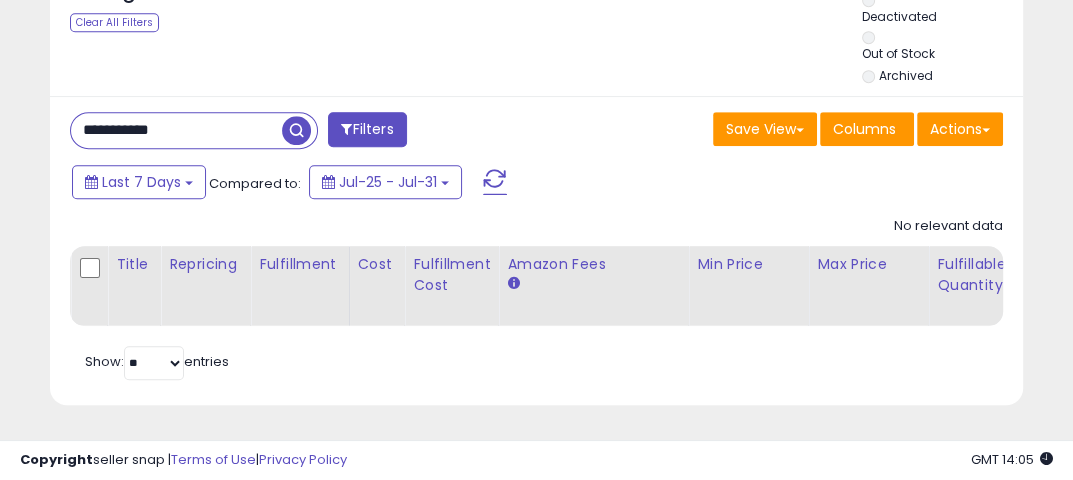 click on "**********" at bounding box center [176, 130] 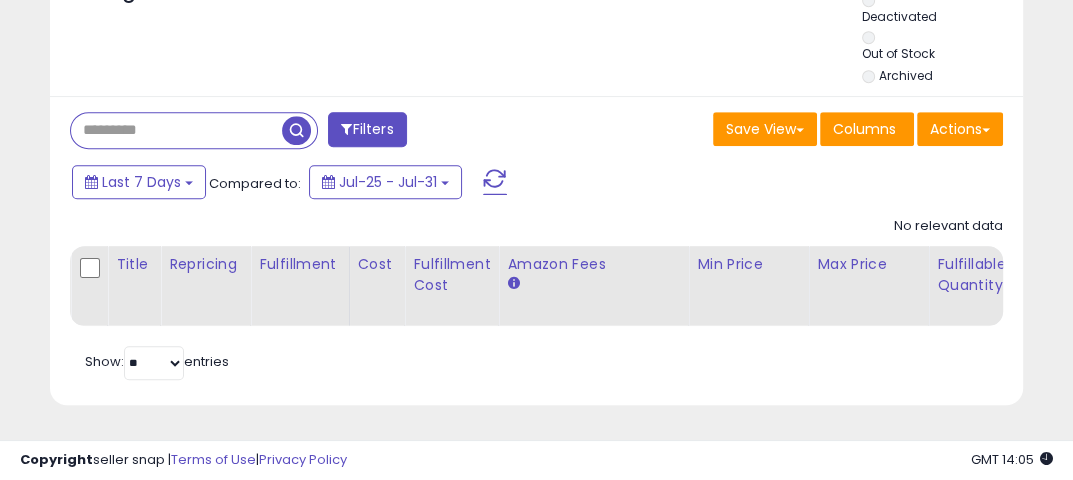 type on "*" 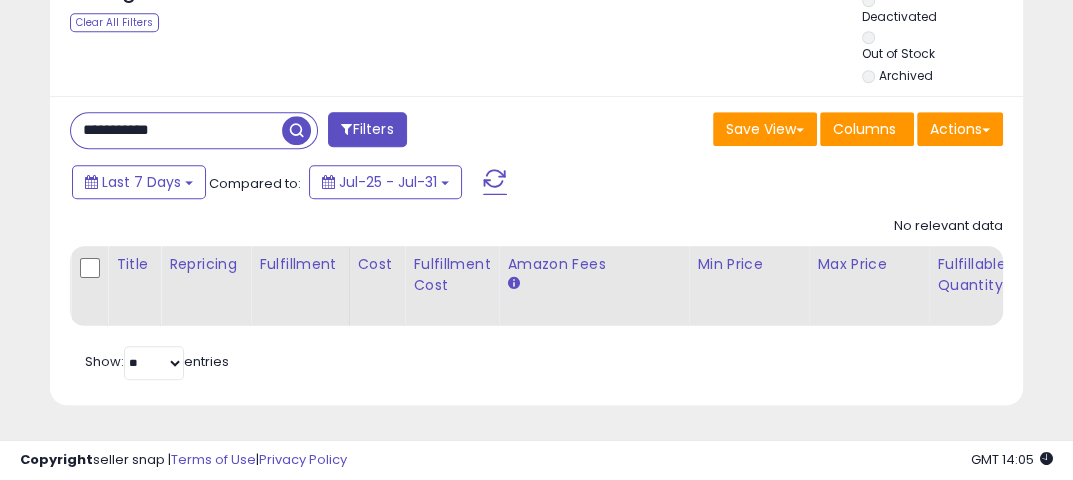 click at bounding box center [296, 130] 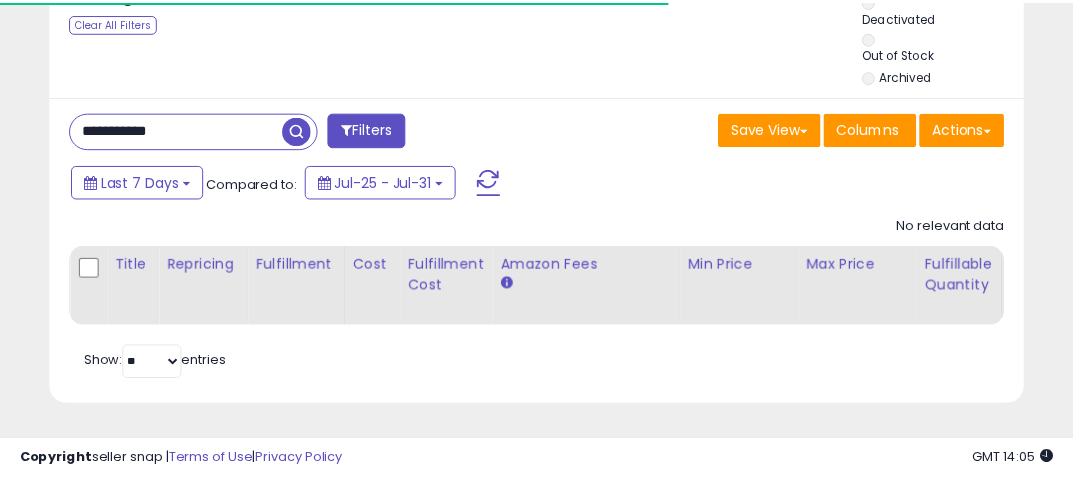 scroll, scrollTop: 409, scrollLeft: 561, axis: both 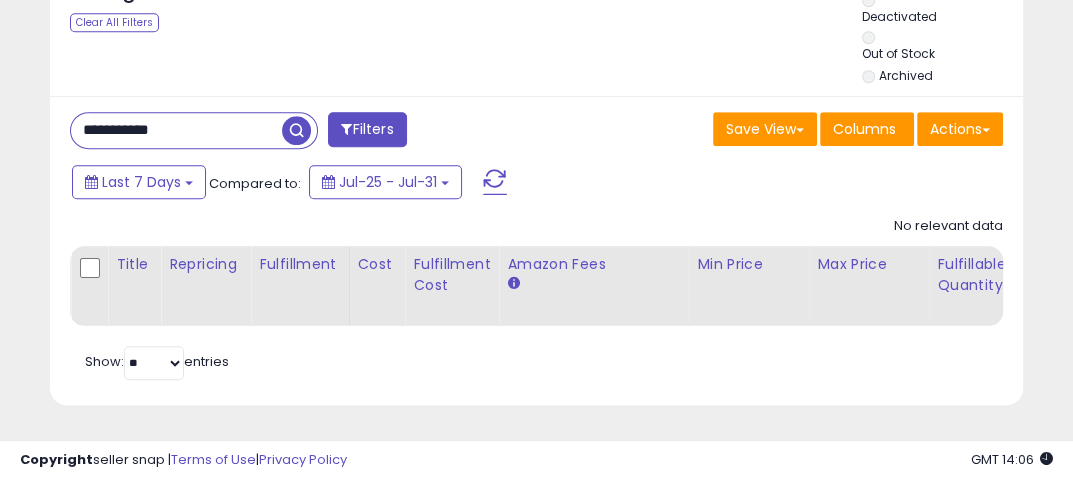 click on "**********" at bounding box center (176, 130) 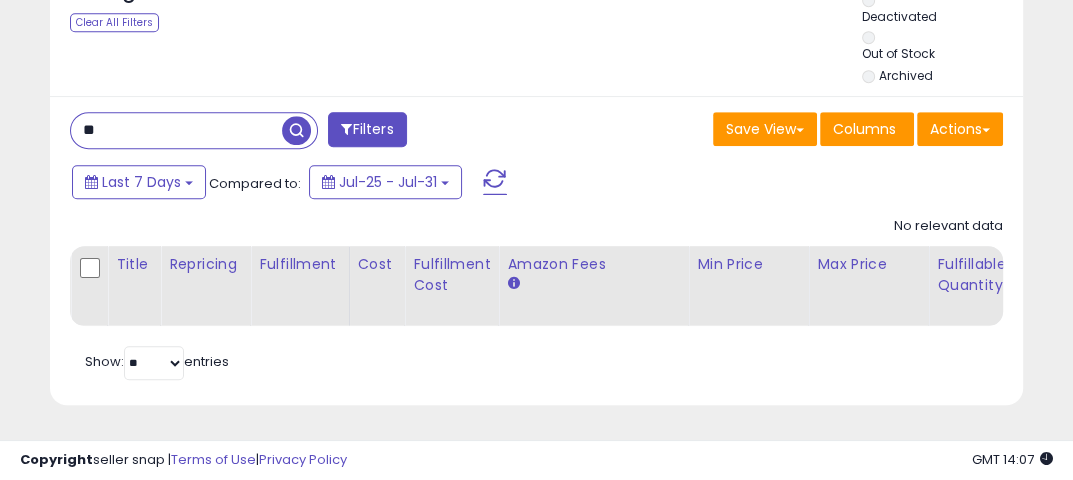 type on "*" 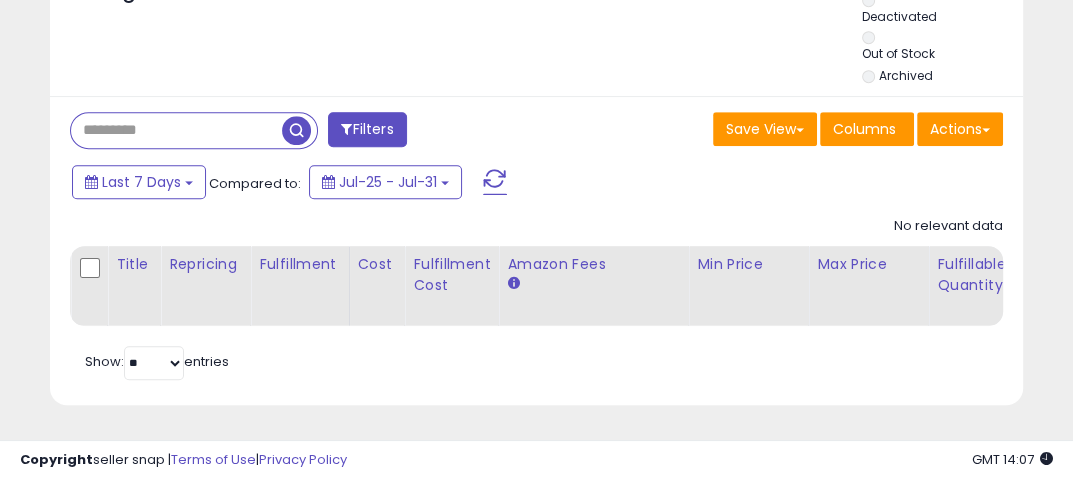 paste on "**********" 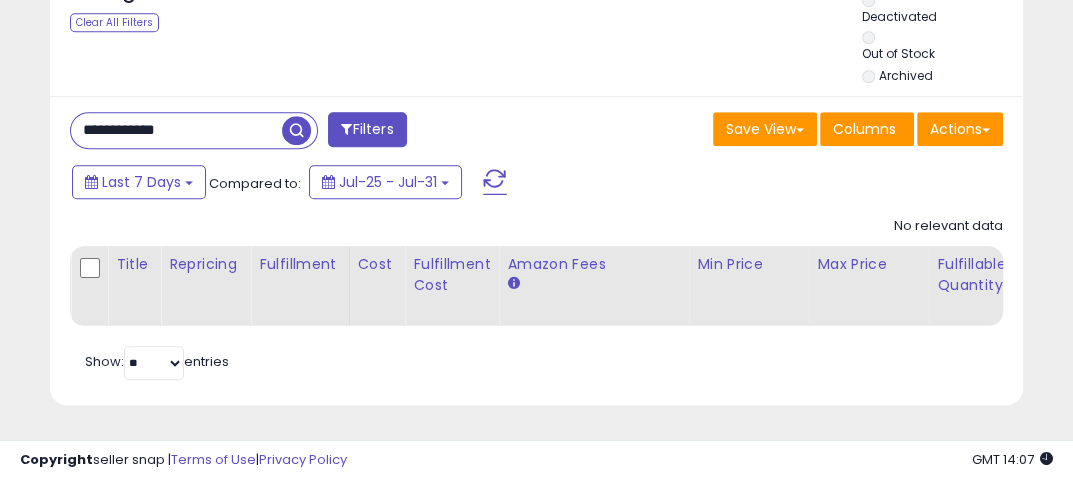 click at bounding box center (296, 130) 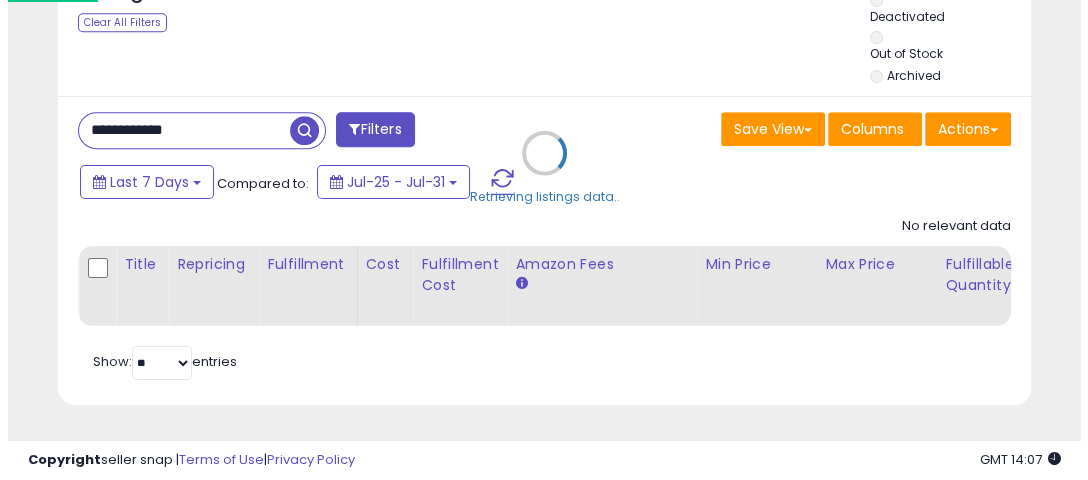 scroll, scrollTop: 999589, scrollLeft: 999429, axis: both 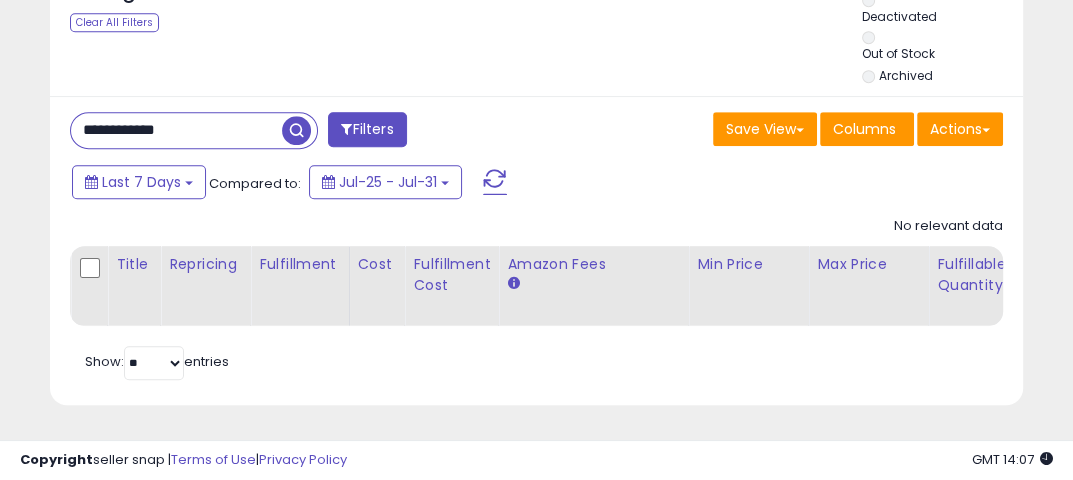 click on "**********" at bounding box center [176, 130] 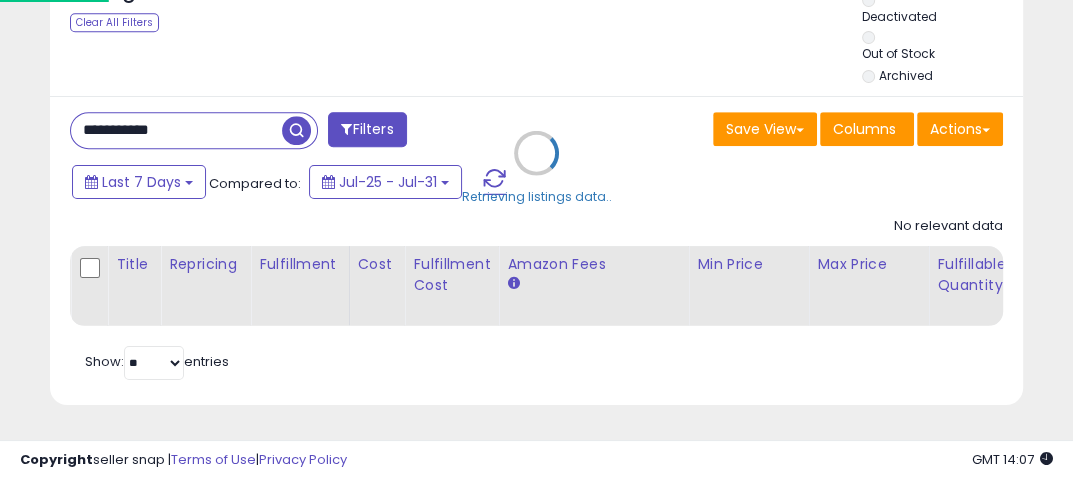 scroll, scrollTop: 999589, scrollLeft: 999429, axis: both 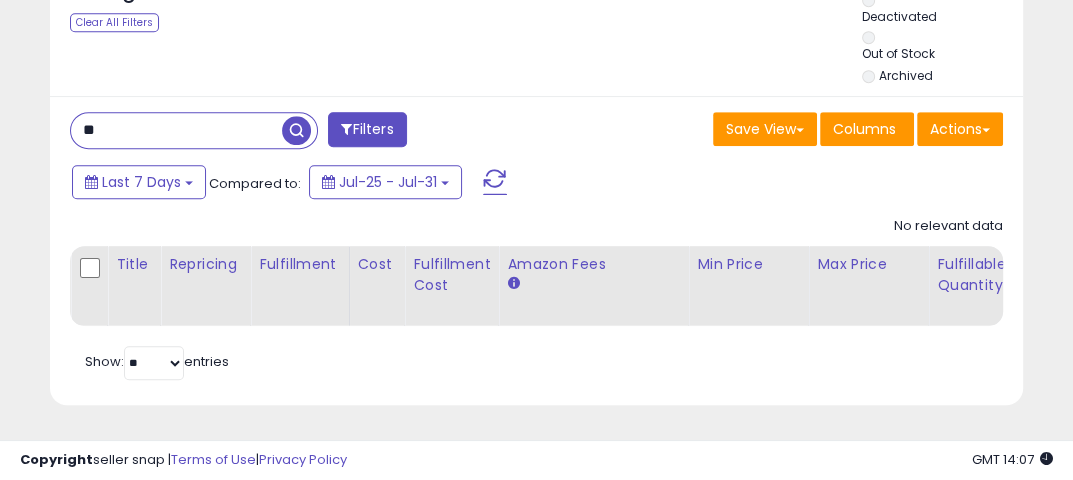 type on "*" 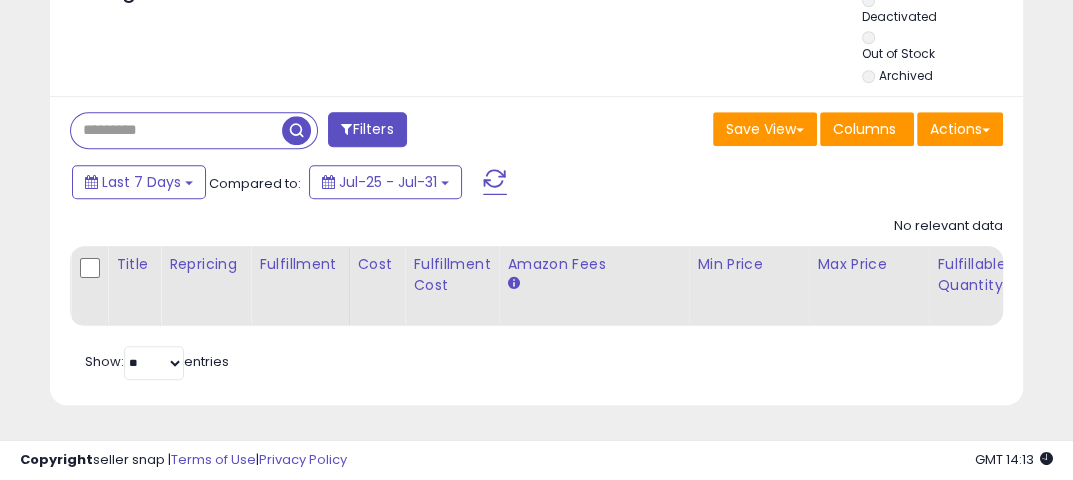 click on "Filters" at bounding box center (367, 129) 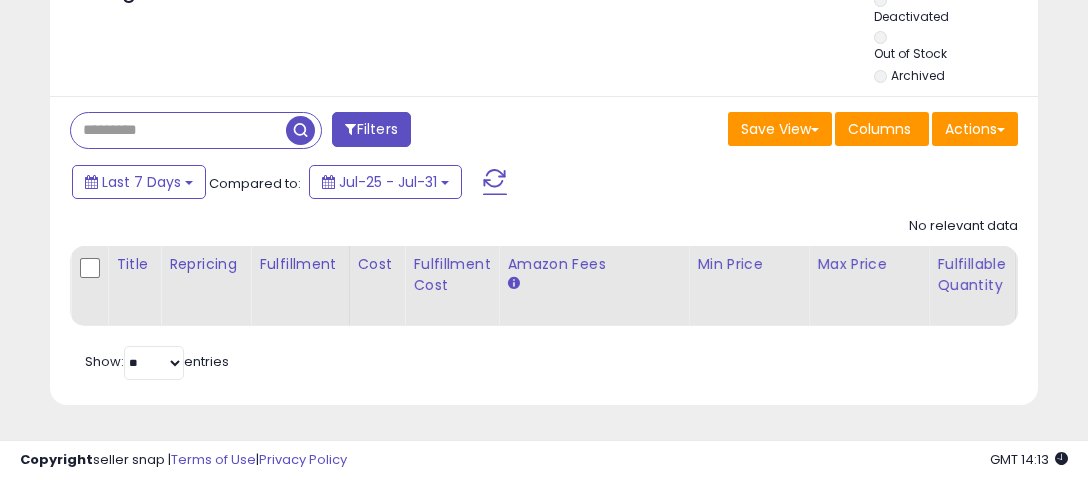 scroll, scrollTop: 999589, scrollLeft: 999429, axis: both 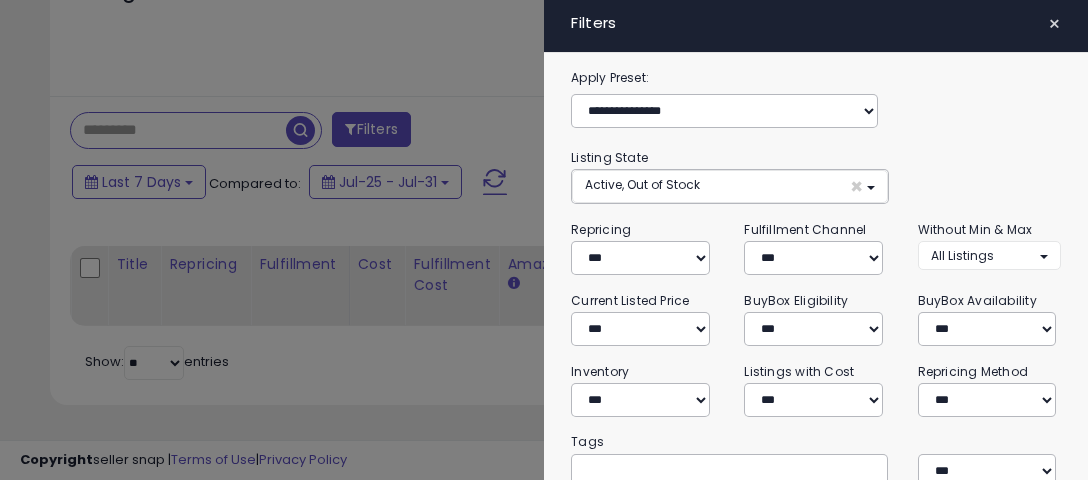click on "×" at bounding box center [1054, 24] 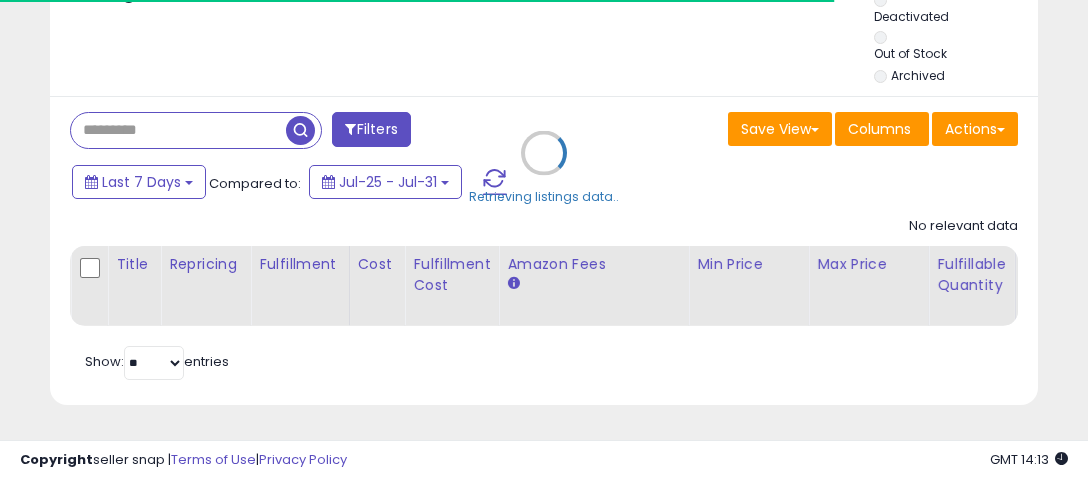 click on "Retrieving listings data.." at bounding box center (544, 167) 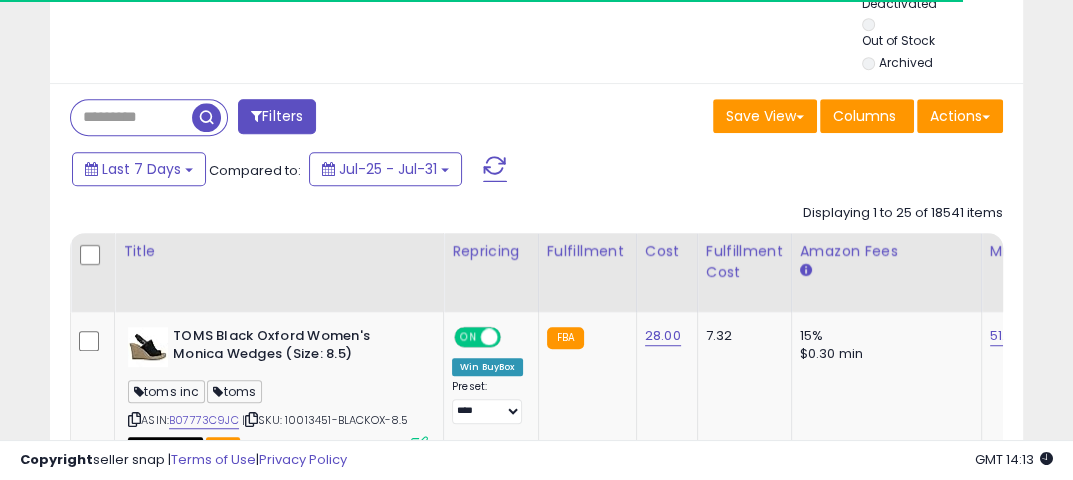scroll, scrollTop: 409, scrollLeft: 561, axis: both 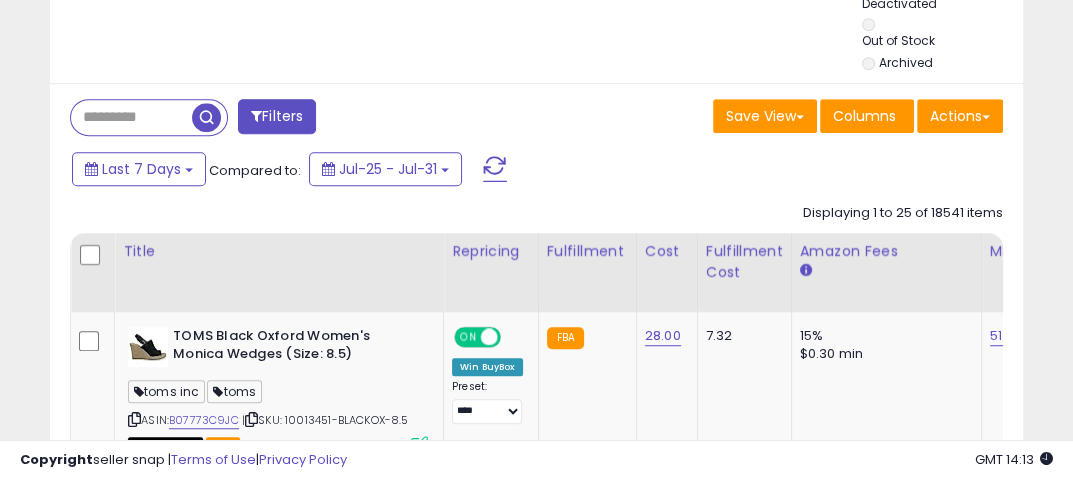 click at bounding box center [131, 117] 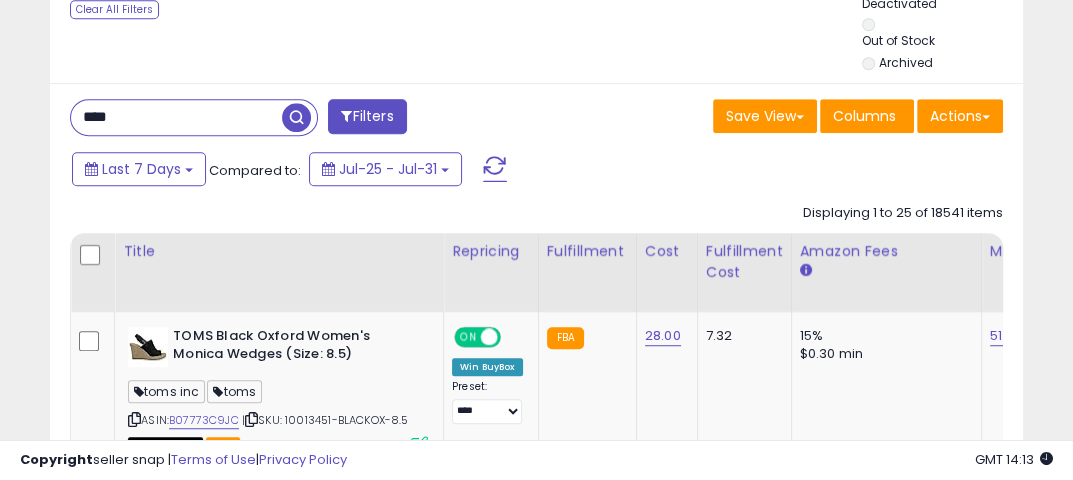 click at bounding box center (296, 117) 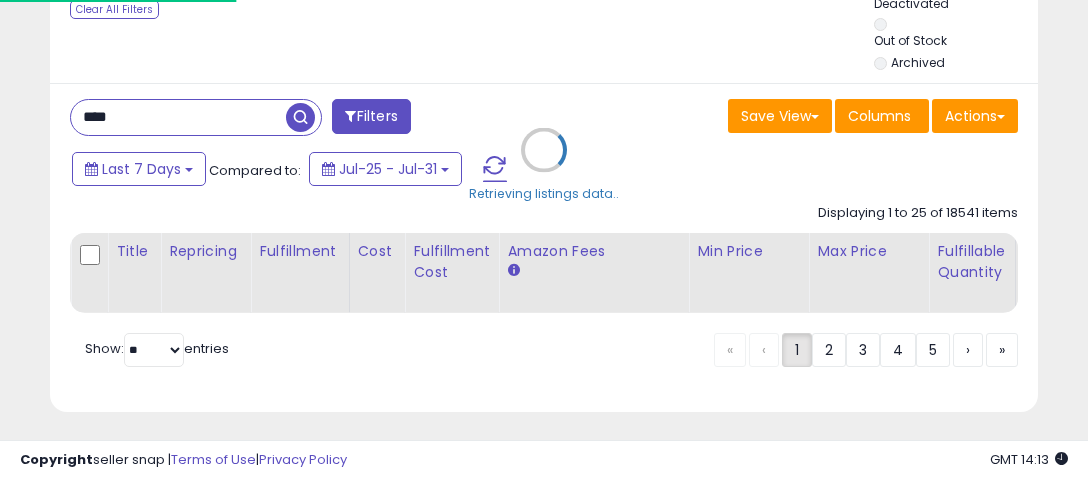 scroll, scrollTop: 999589, scrollLeft: 999429, axis: both 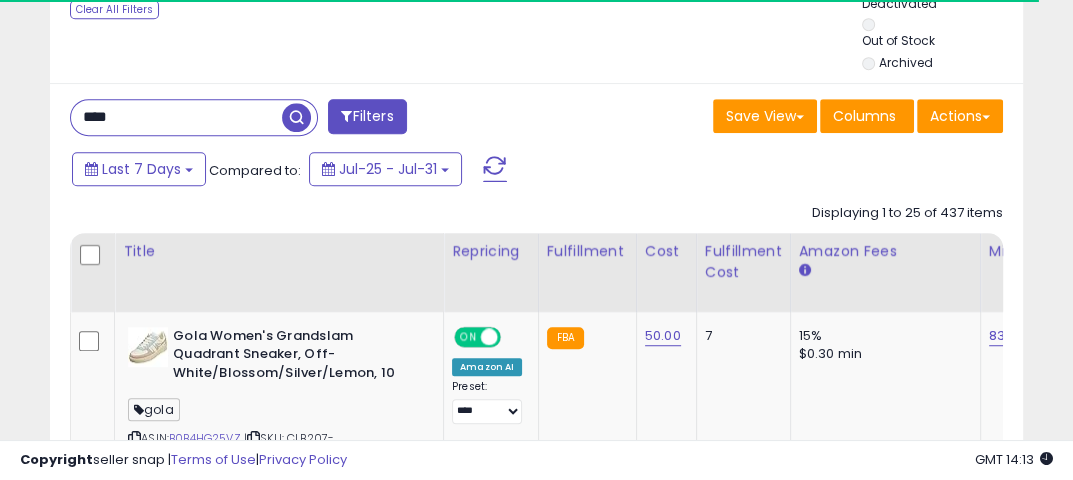 click on "****" at bounding box center (176, 117) 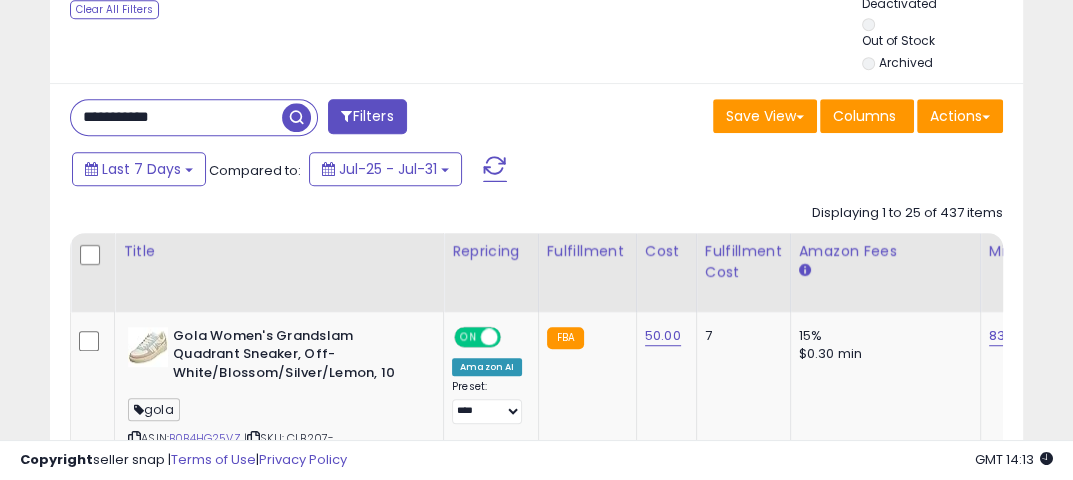 scroll, scrollTop: 999589, scrollLeft: 999438, axis: both 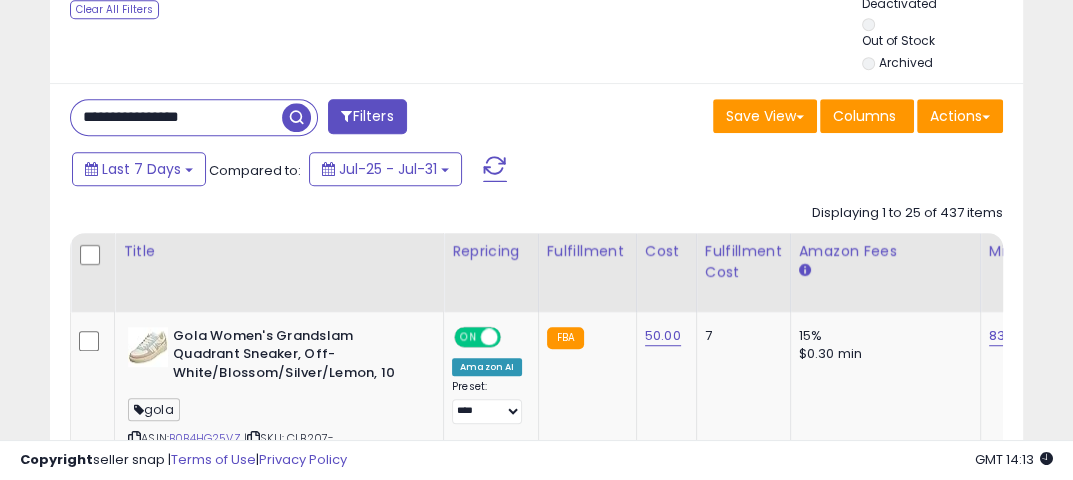 click at bounding box center (296, 117) 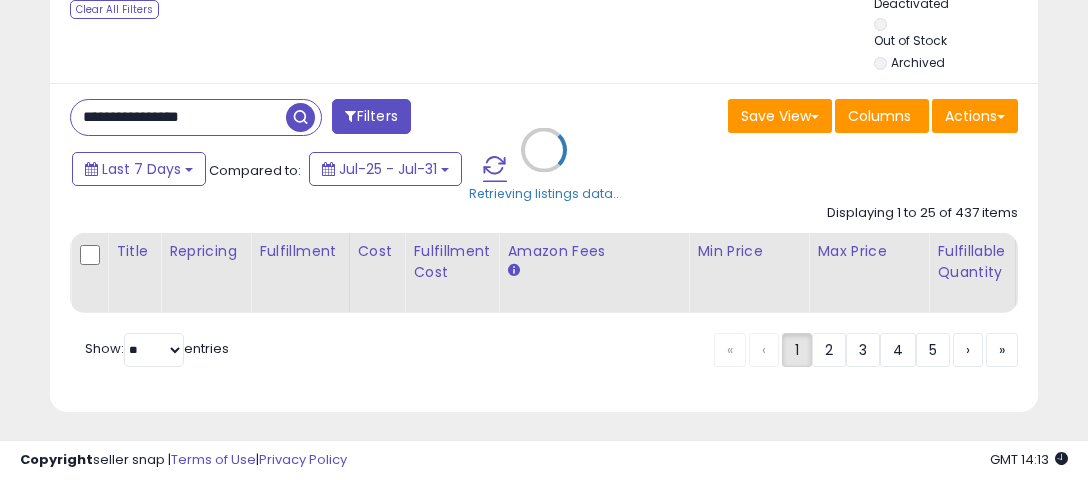 scroll, scrollTop: 999589, scrollLeft: 999429, axis: both 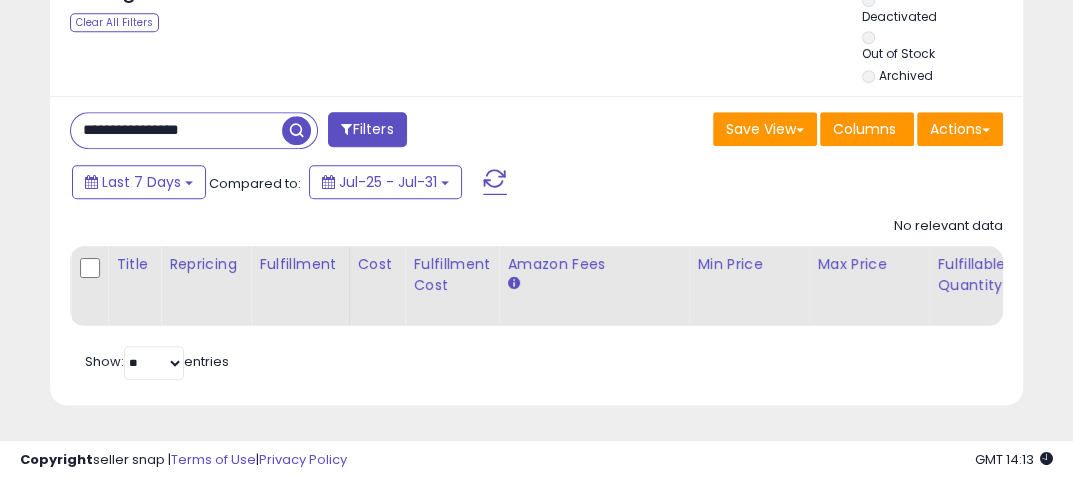 click on "**********" at bounding box center (176, 130) 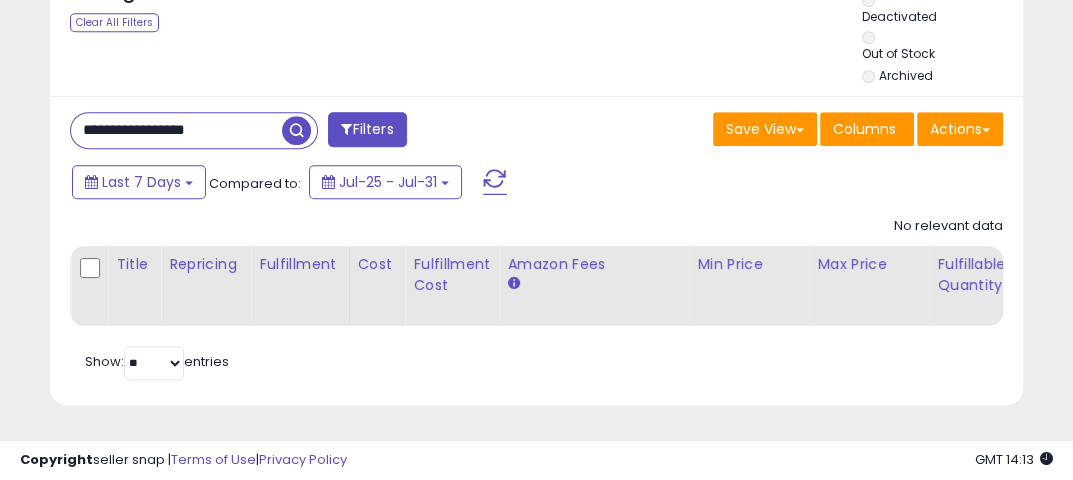 click at bounding box center (296, 130) 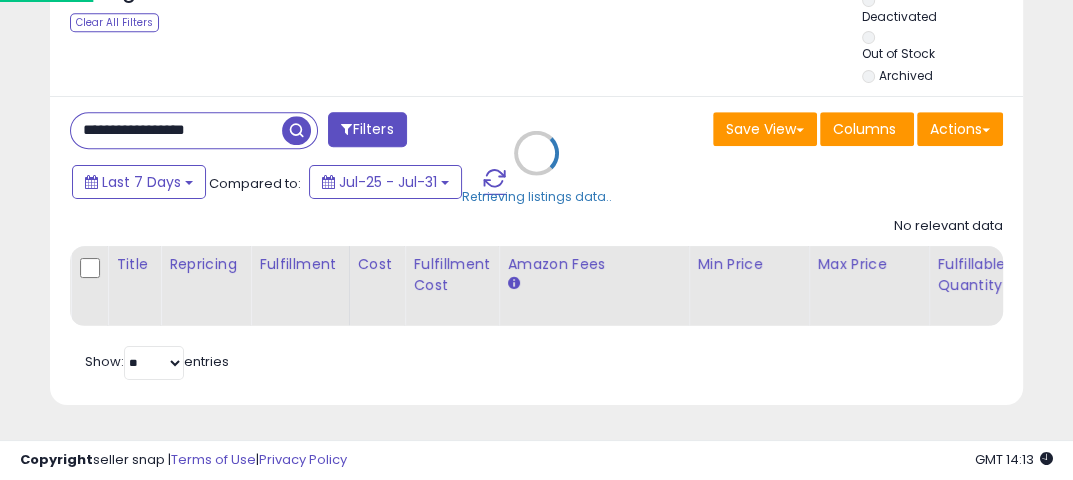 scroll, scrollTop: 999589, scrollLeft: 999429, axis: both 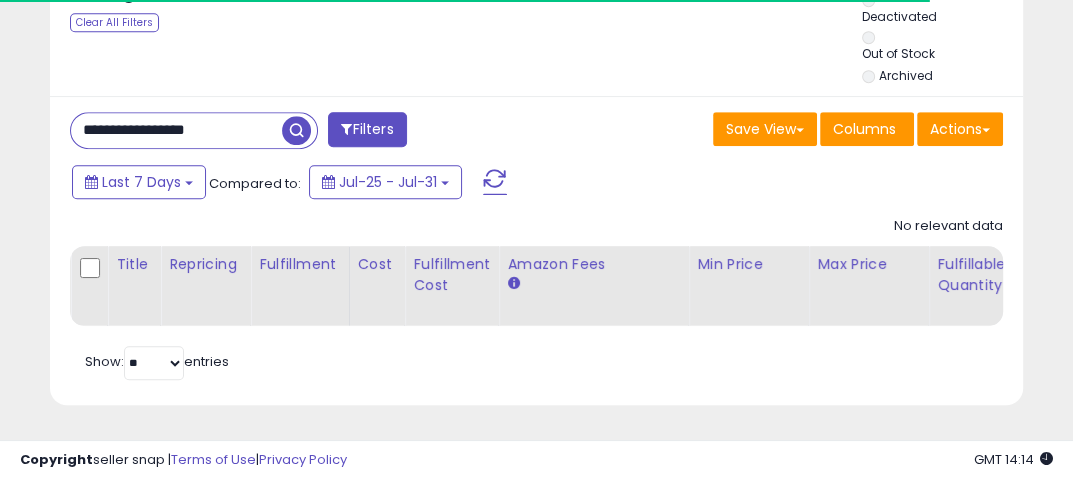 click on "**********" at bounding box center (176, 130) 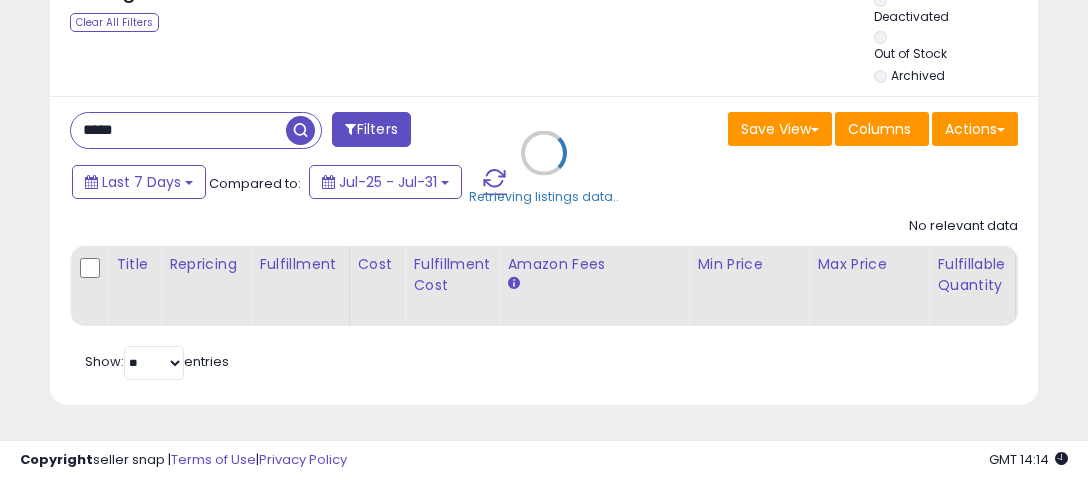 scroll, scrollTop: 999589, scrollLeft: 999429, axis: both 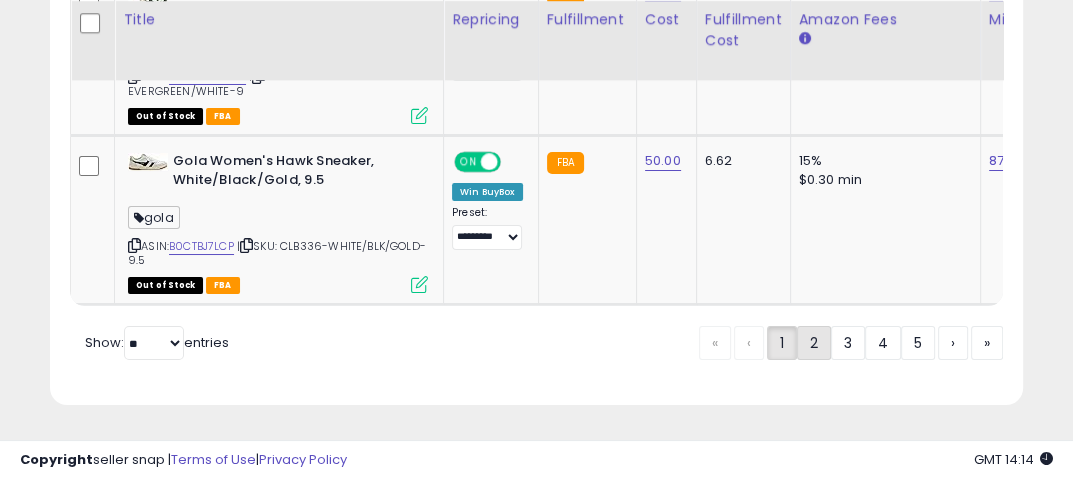 click on "2" 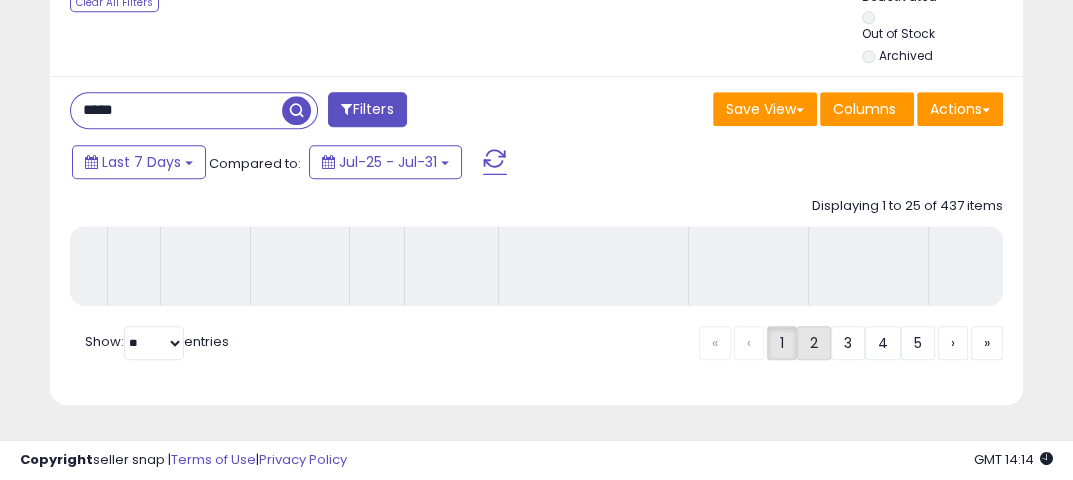 scroll, scrollTop: 960, scrollLeft: 0, axis: vertical 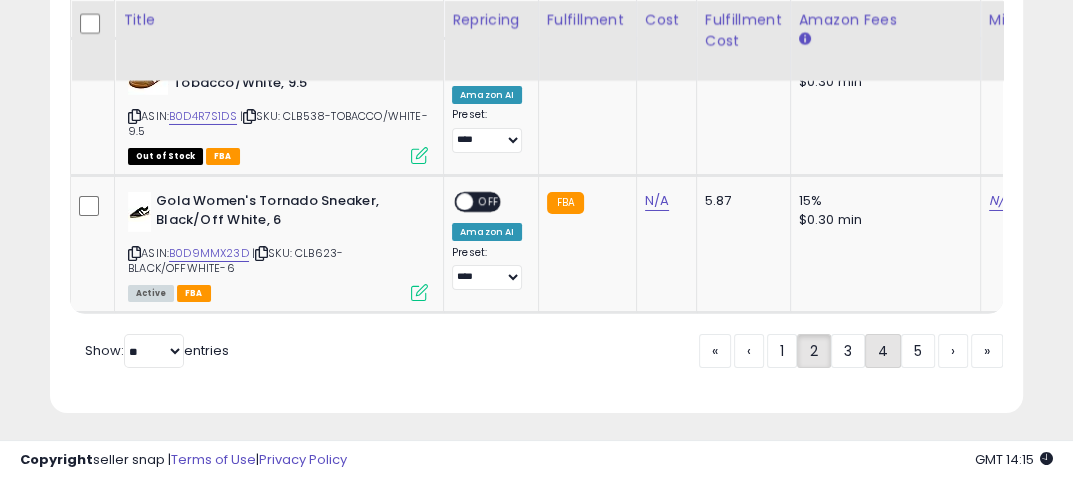 click on "4" 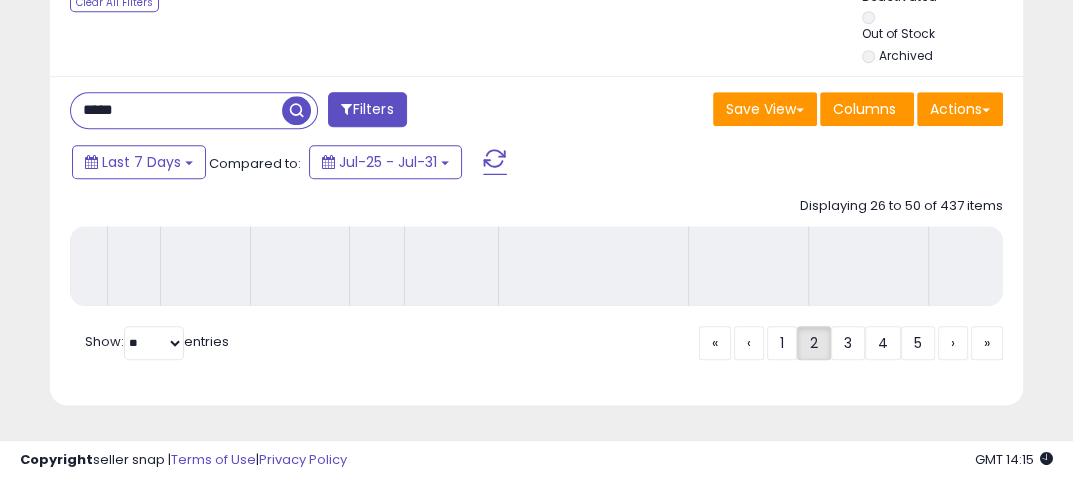 scroll, scrollTop: 960, scrollLeft: 0, axis: vertical 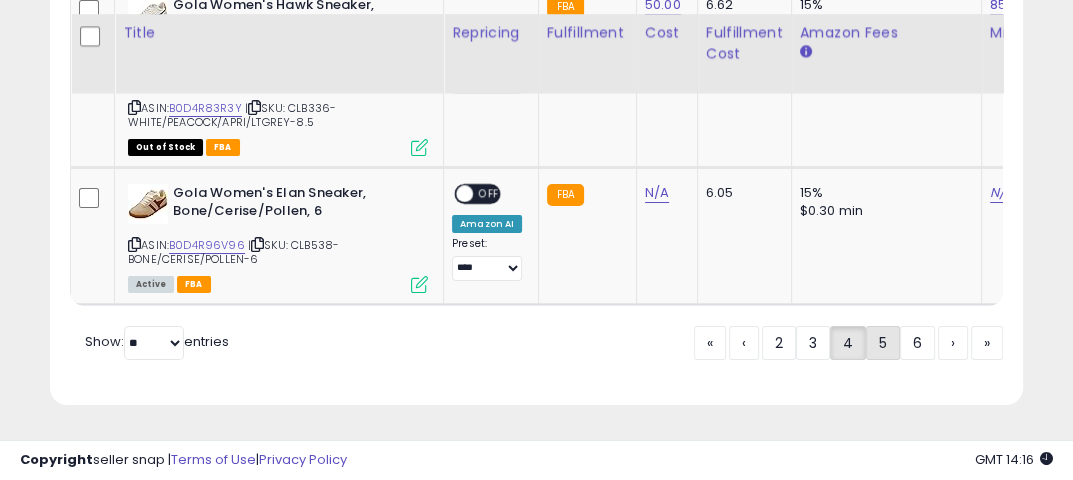 click on "5" 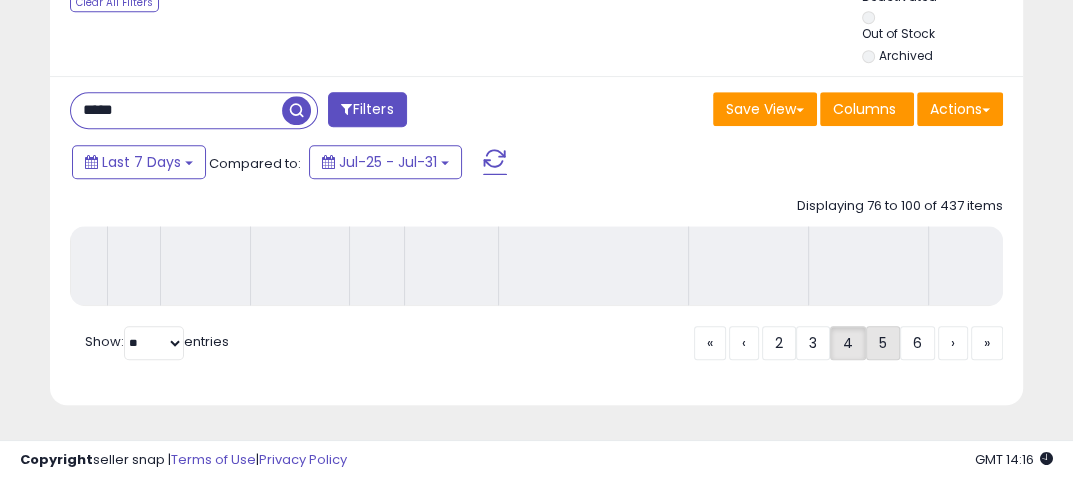 scroll, scrollTop: 960, scrollLeft: 0, axis: vertical 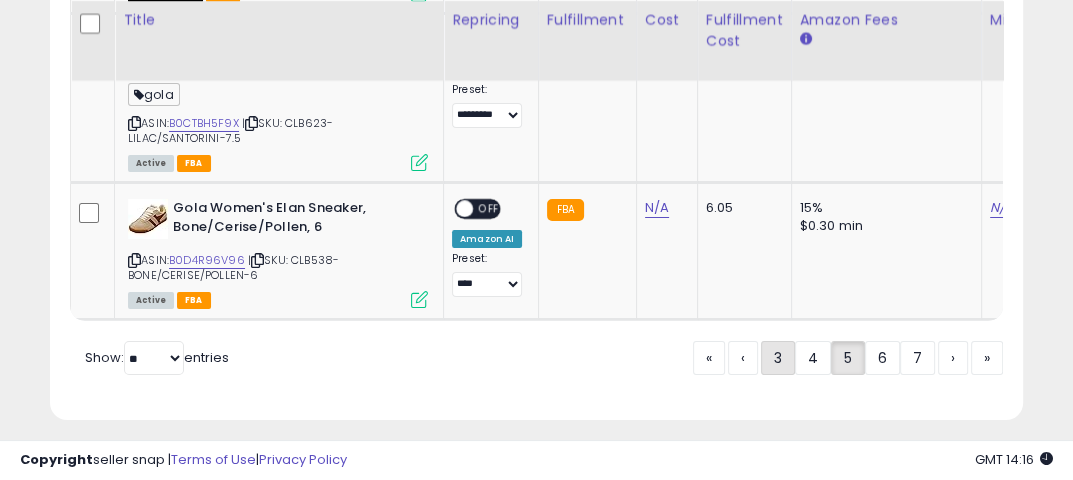 click on "3" 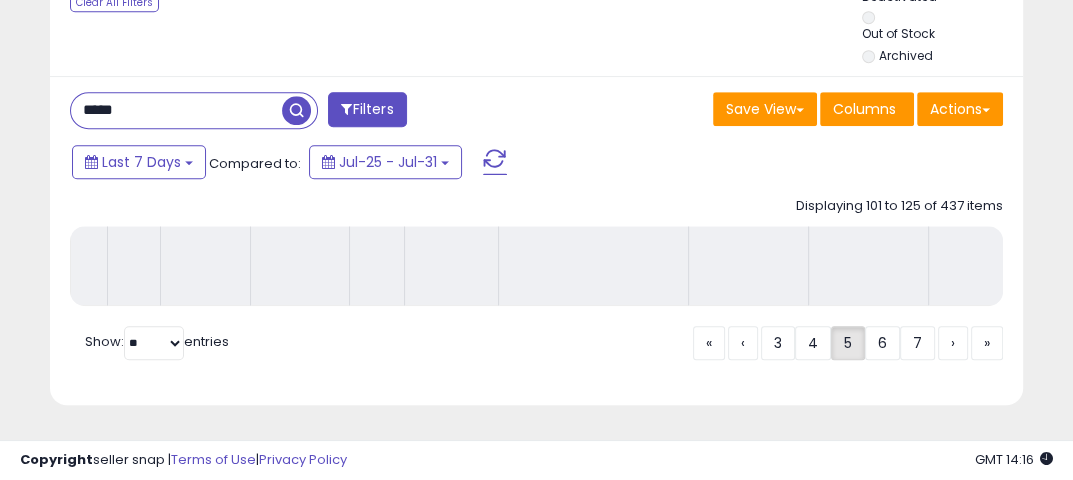 scroll, scrollTop: 960, scrollLeft: 0, axis: vertical 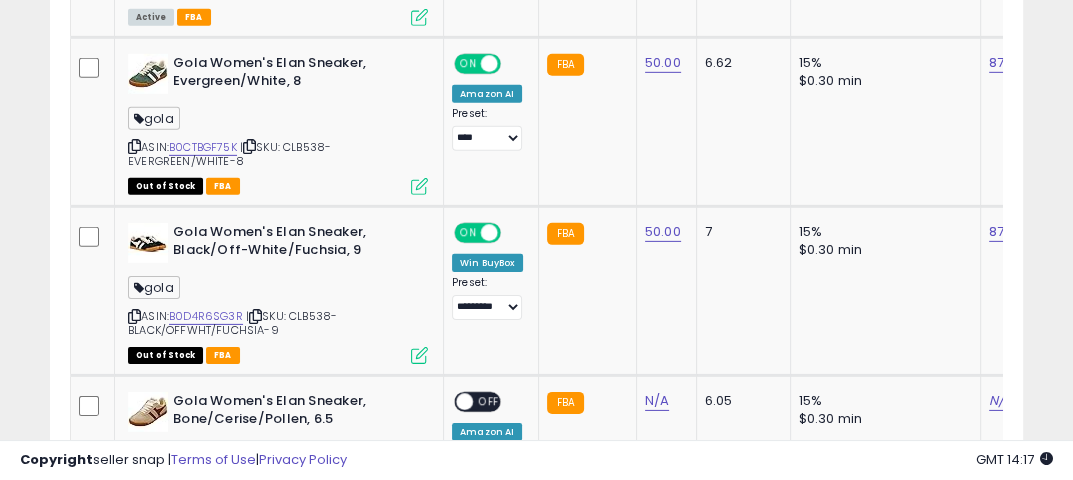 drag, startPoint x: 1068, startPoint y: 365, endPoint x: 1065, endPoint y: 348, distance: 17.262676 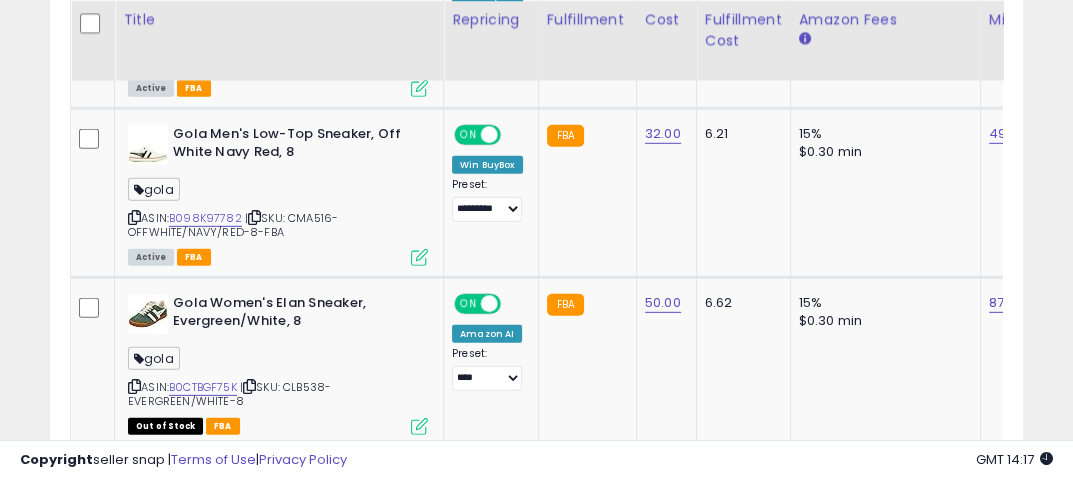 drag, startPoint x: 1065, startPoint y: 348, endPoint x: 1048, endPoint y: 272, distance: 77.87811 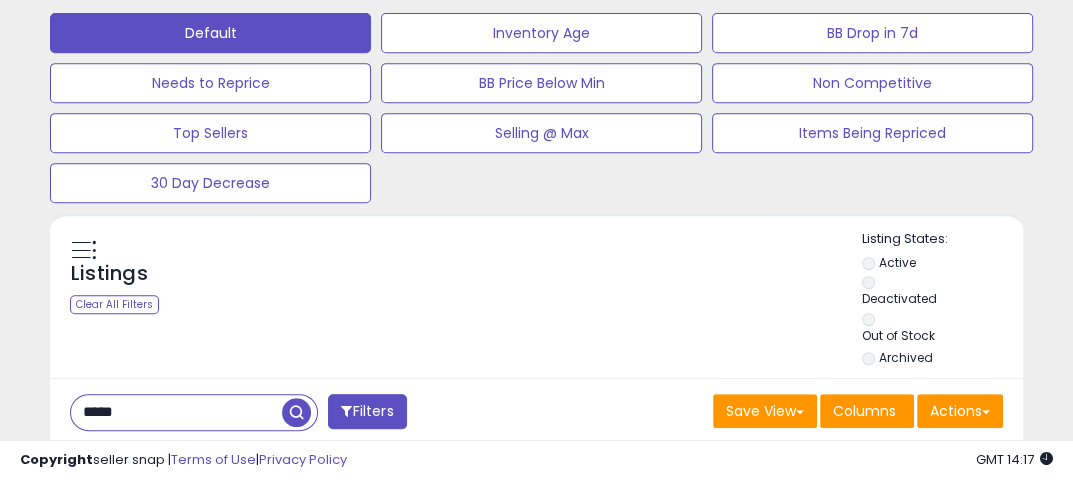 click on "**********" at bounding box center (536, 2151) 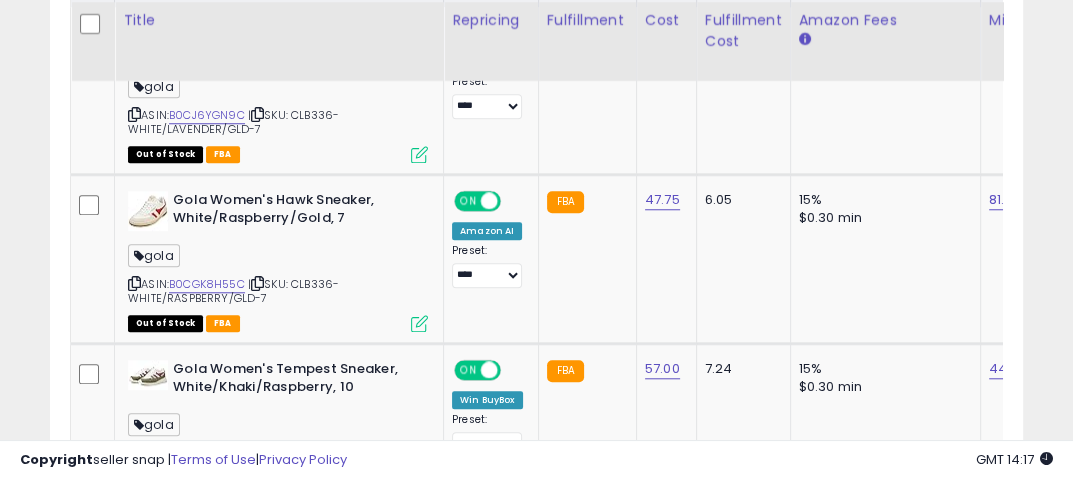 scroll, scrollTop: 545, scrollLeft: 0, axis: vertical 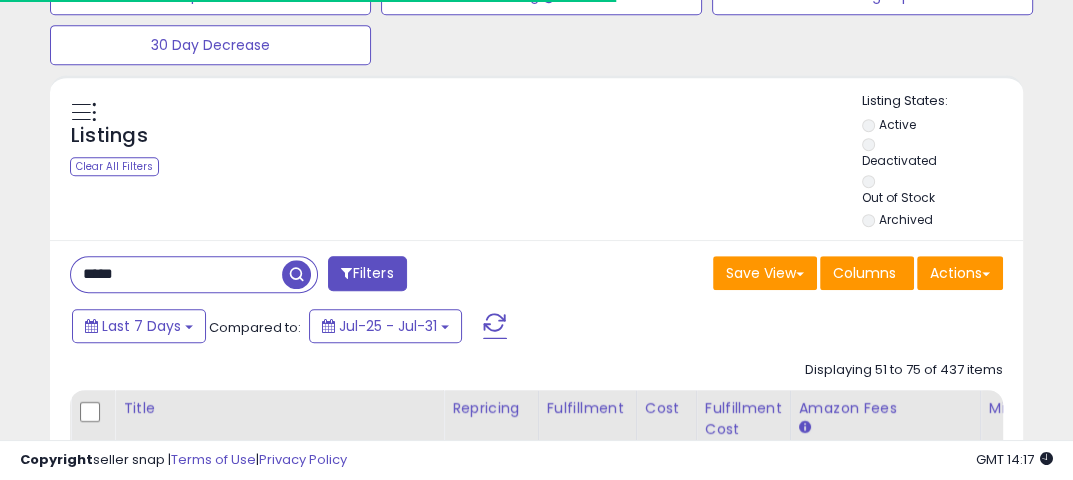 click on "****" at bounding box center (176, 274) 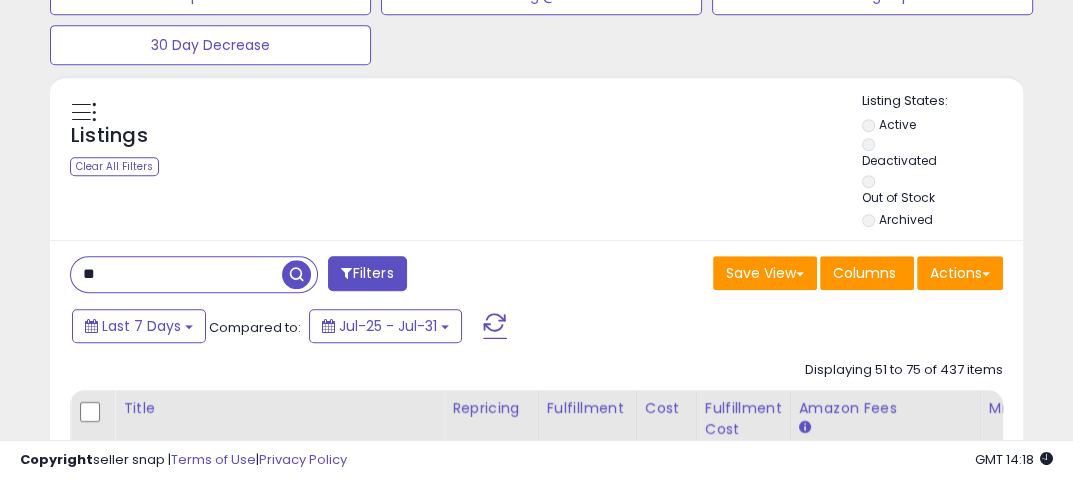 type on "*" 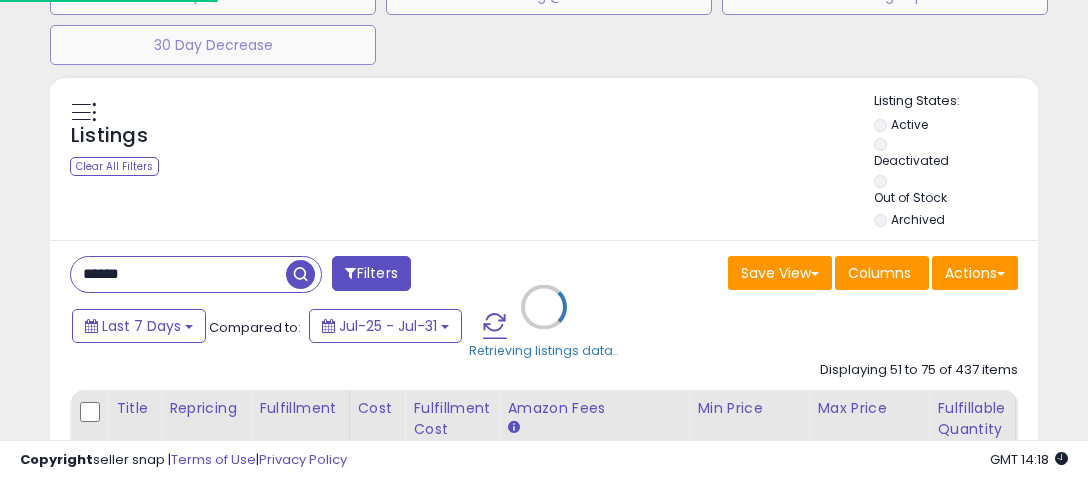 scroll, scrollTop: 999589, scrollLeft: 999429, axis: both 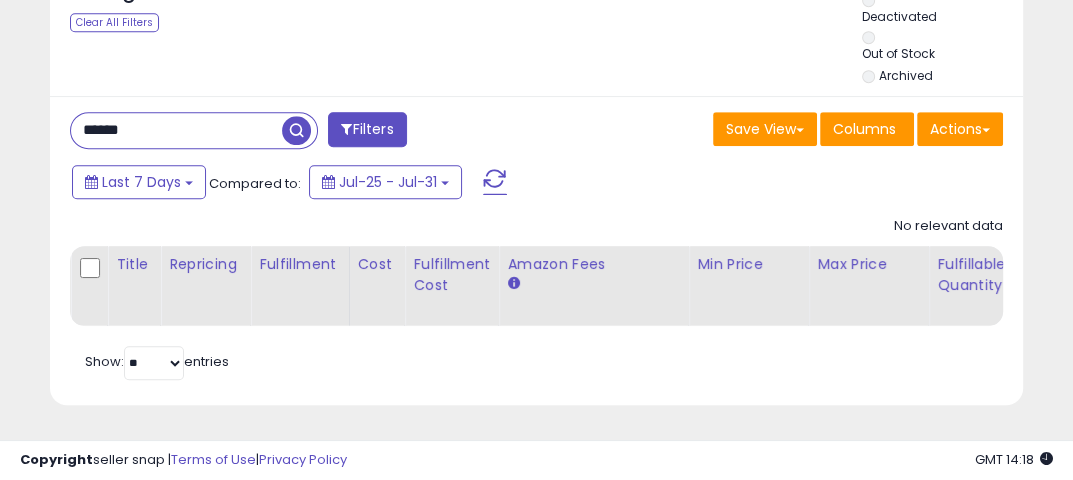 click on "******" at bounding box center [176, 130] 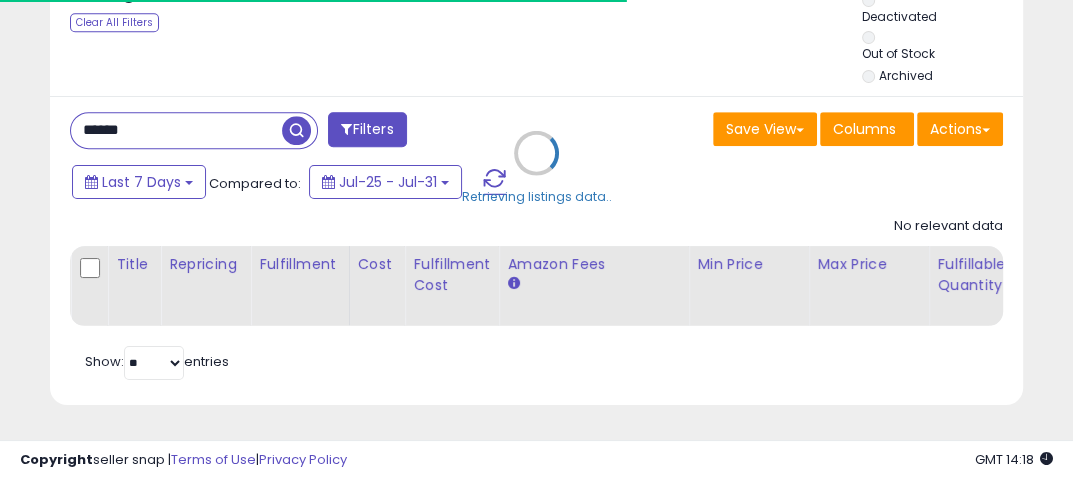 scroll, scrollTop: 409, scrollLeft: 561, axis: both 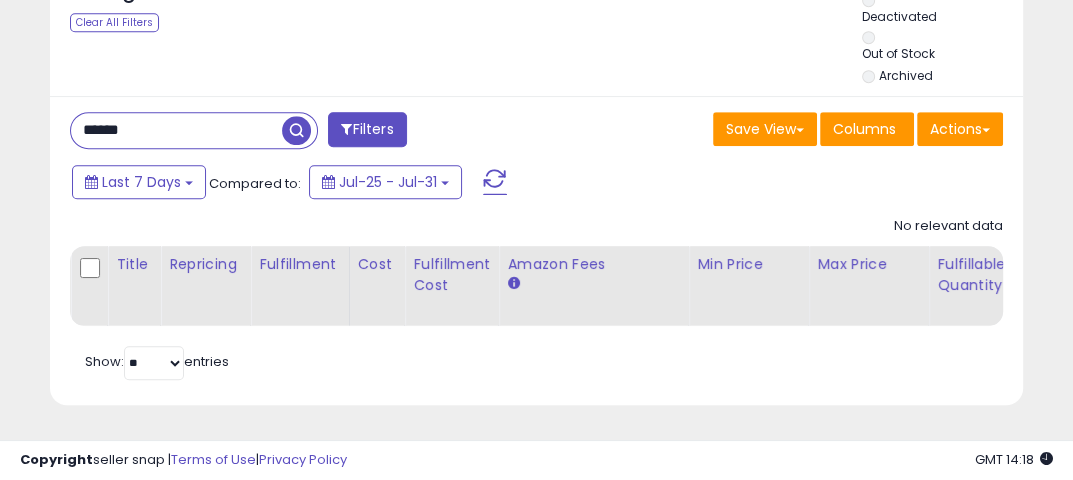 click on "******" at bounding box center [176, 130] 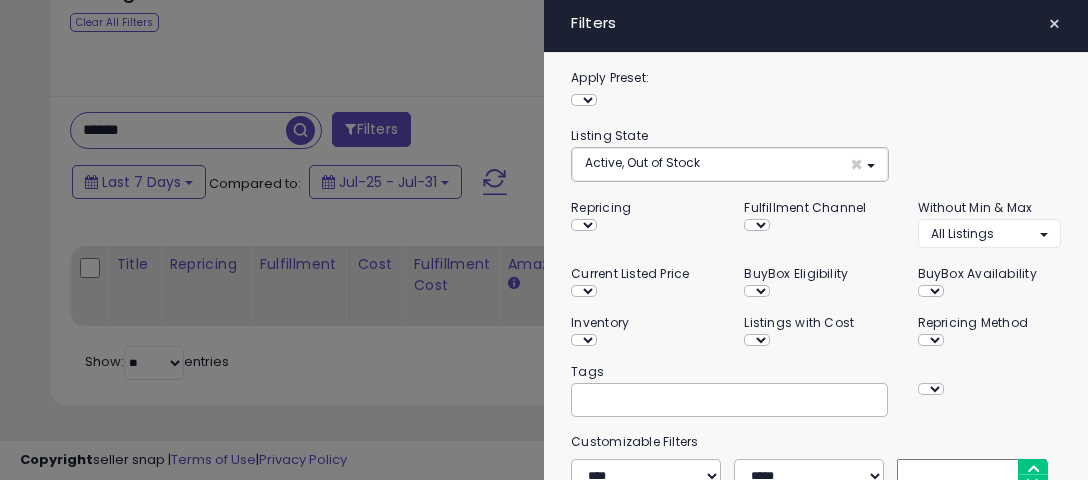 scroll, scrollTop: 999589, scrollLeft: 999429, axis: both 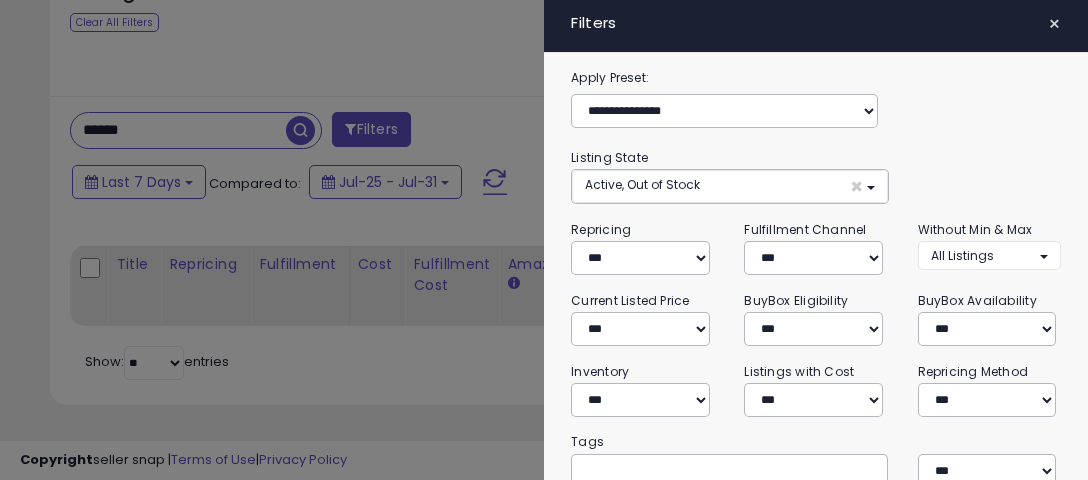 click on "×" at bounding box center (1054, 24) 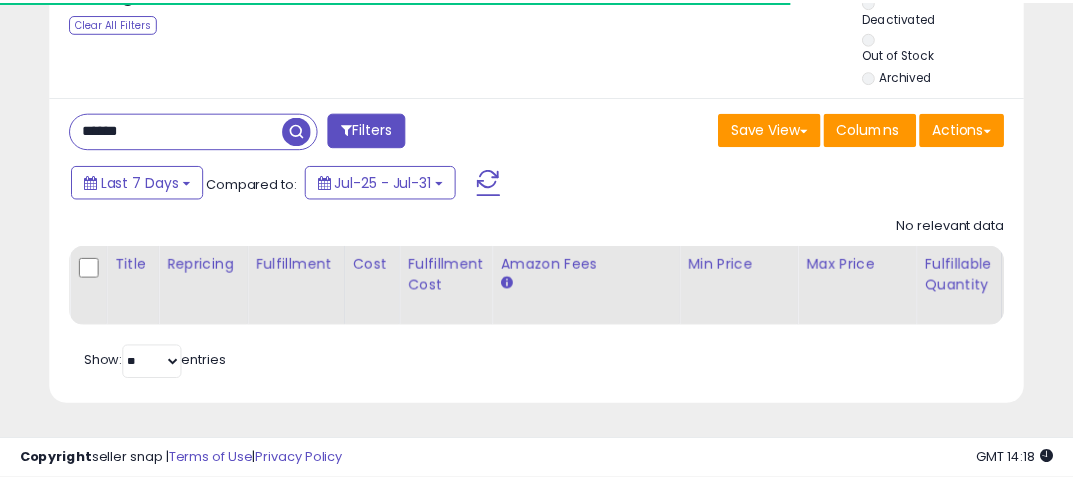 scroll, scrollTop: 409, scrollLeft: 561, axis: both 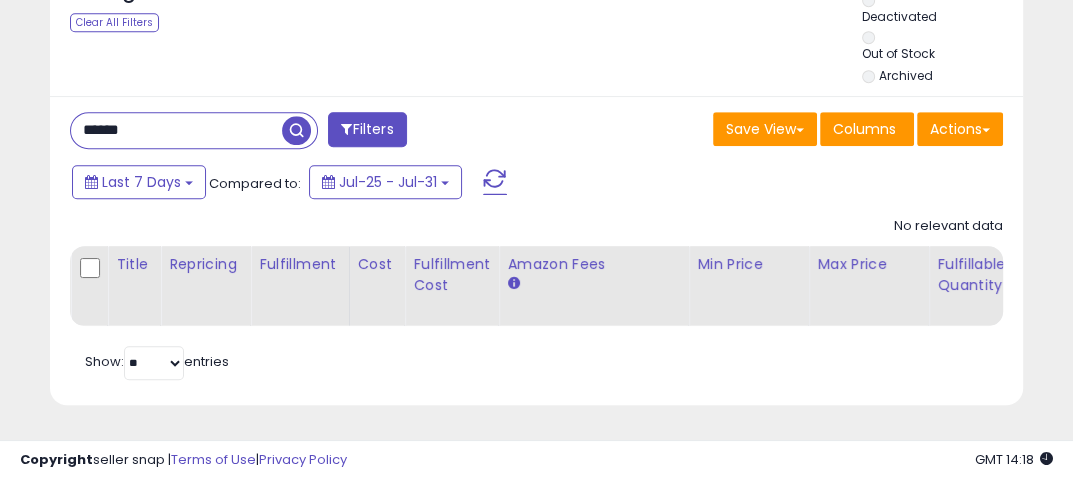 click on "Save View
Save As New View
Update Current View
Columns
Actions
Import  Export Visible Columns" at bounding box center [778, 131] 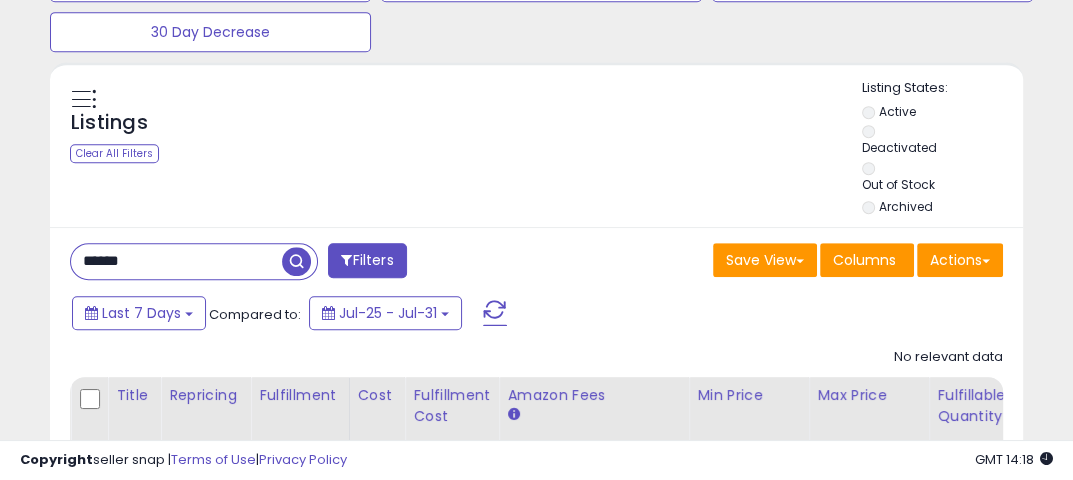 scroll, scrollTop: 788, scrollLeft: 0, axis: vertical 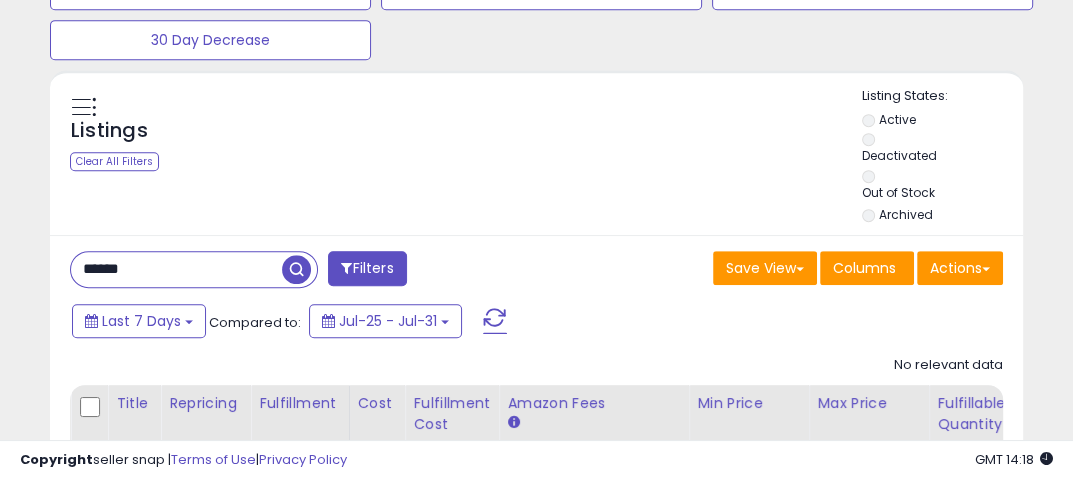 click on "******" at bounding box center [176, 269] 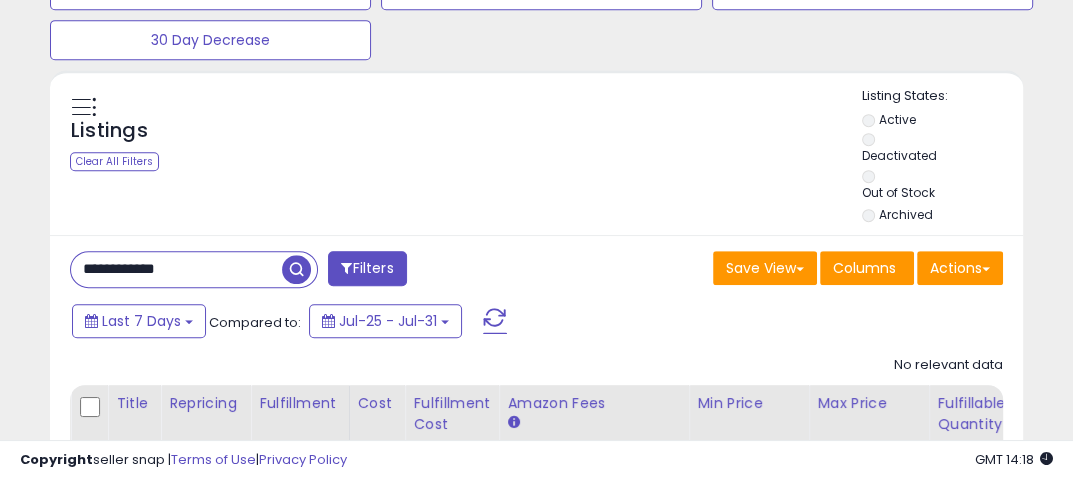 click at bounding box center (296, 269) 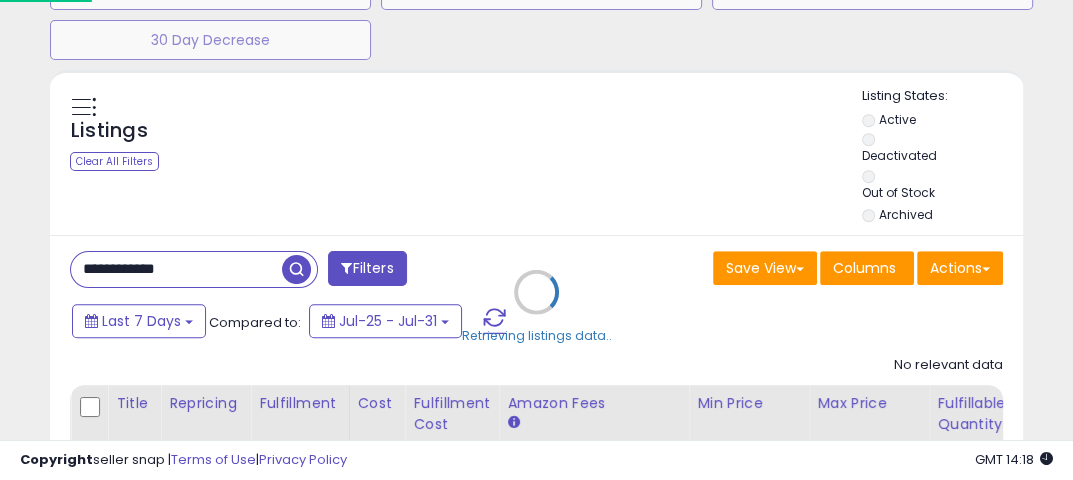 scroll, scrollTop: 999589, scrollLeft: 999429, axis: both 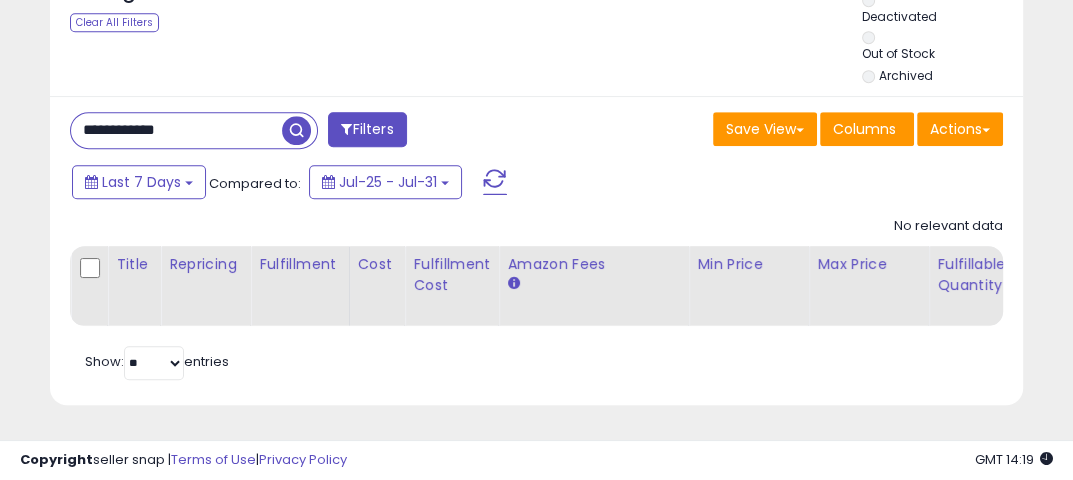 click on "**********" at bounding box center (176, 130) 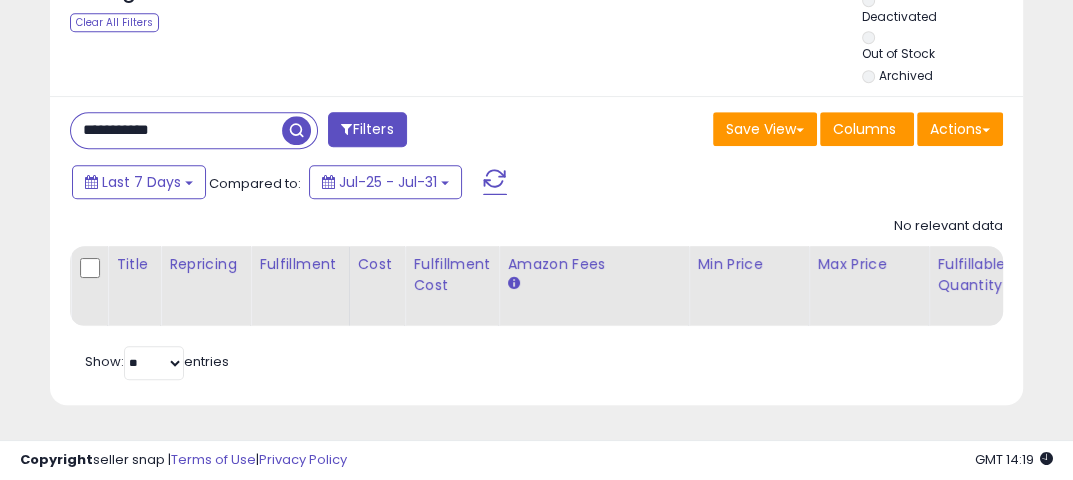 click at bounding box center [296, 130] 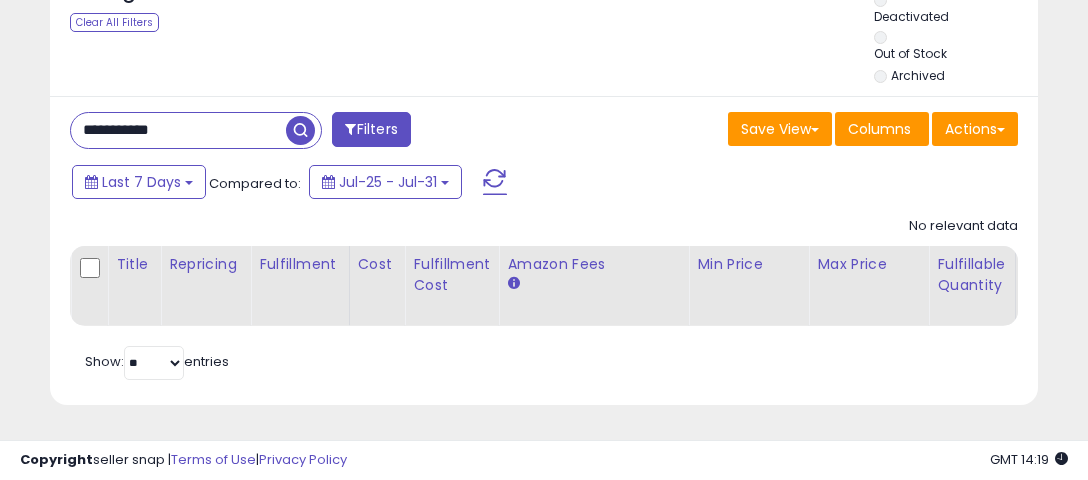 scroll, scrollTop: 999589, scrollLeft: 999429, axis: both 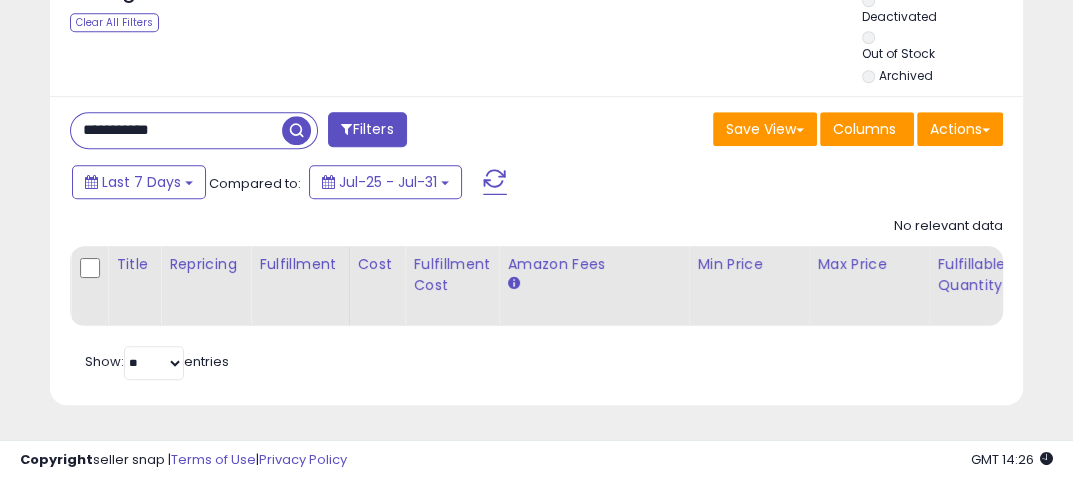 click on "**********" at bounding box center (176, 130) 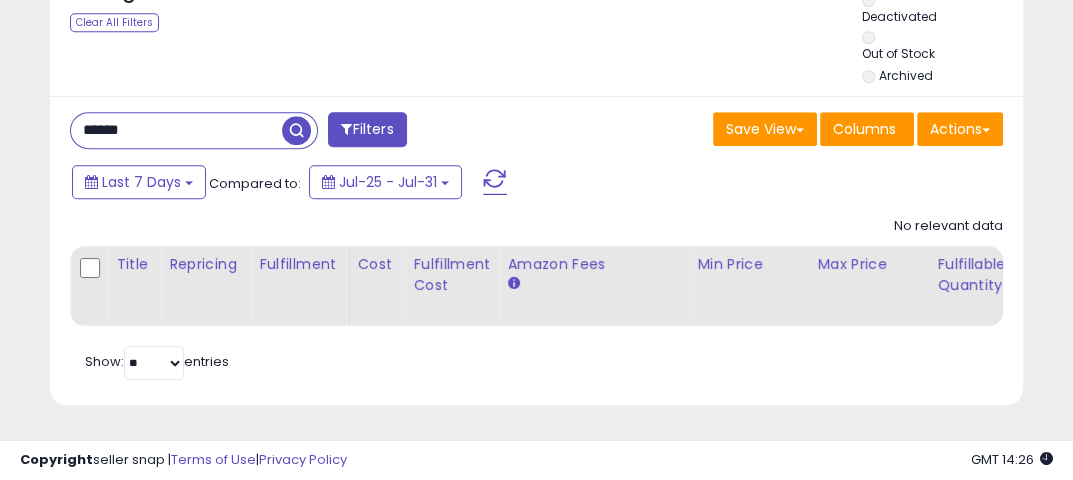 type on "******" 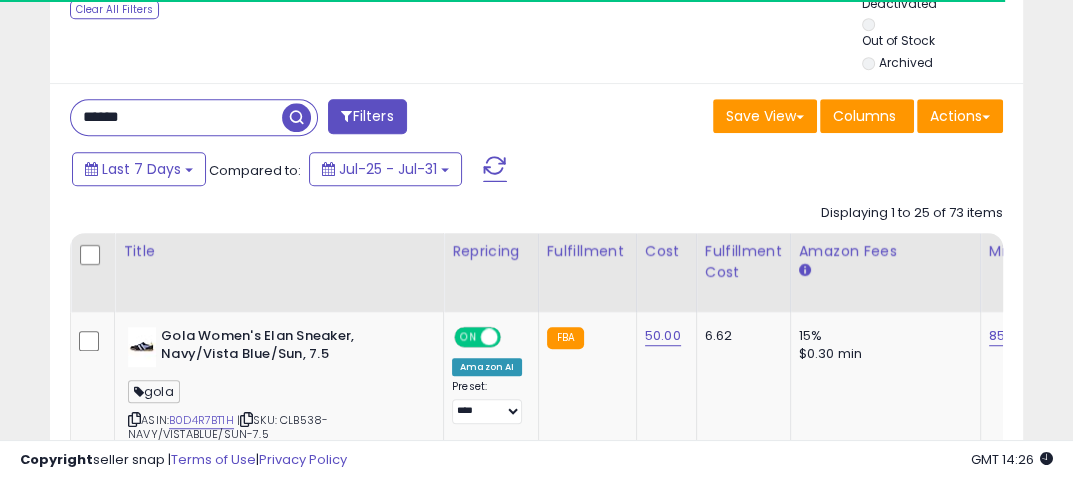 scroll, scrollTop: 409, scrollLeft: 561, axis: both 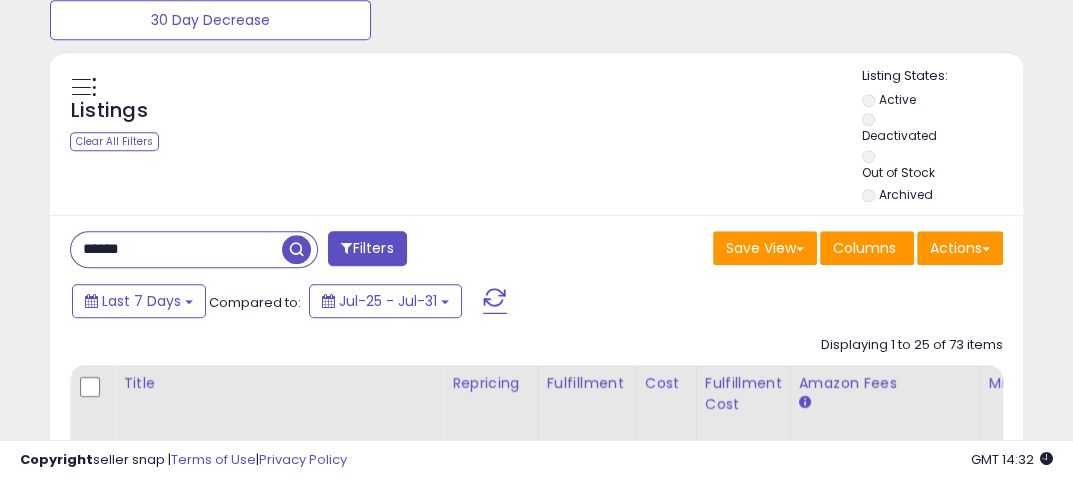 click on "******" at bounding box center (176, 249) 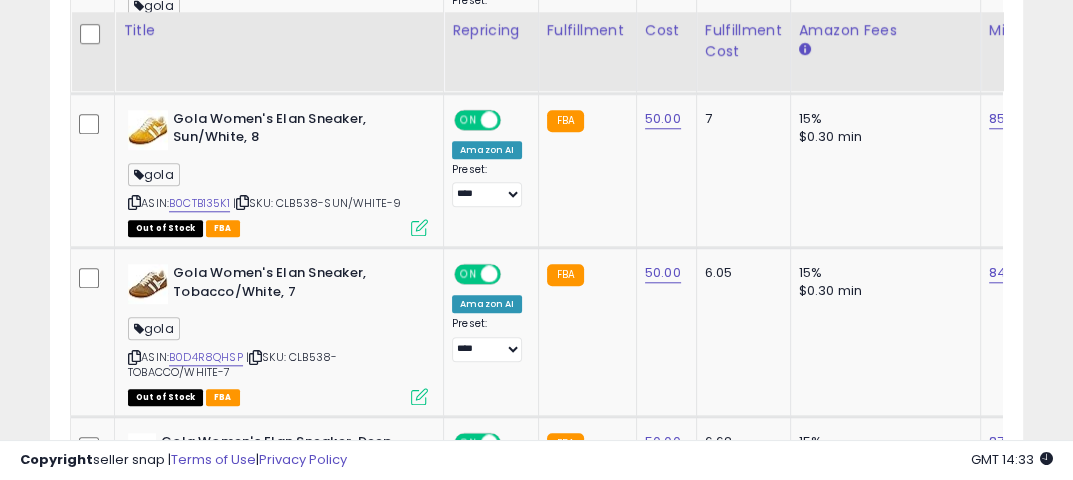 scroll, scrollTop: 1336, scrollLeft: 0, axis: vertical 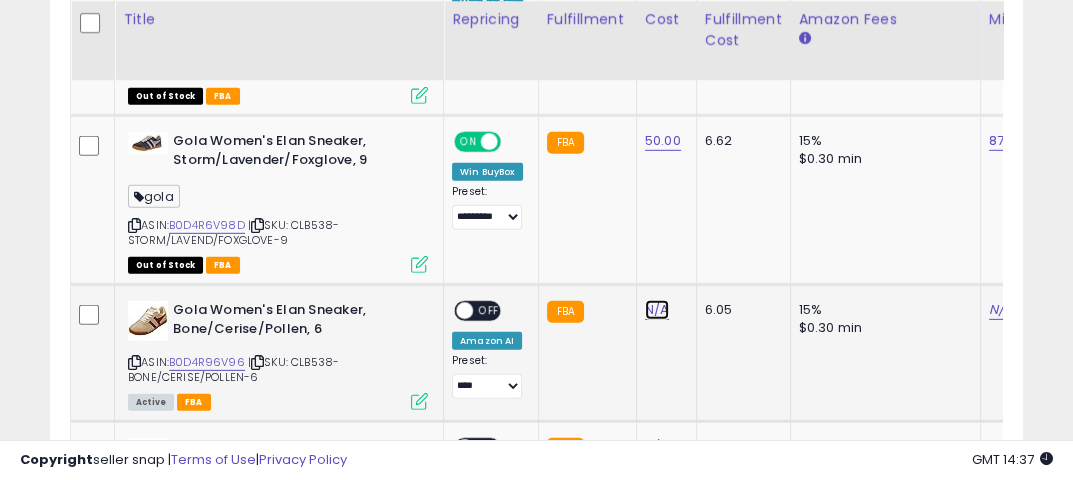 click on "N/A" at bounding box center [657, 310] 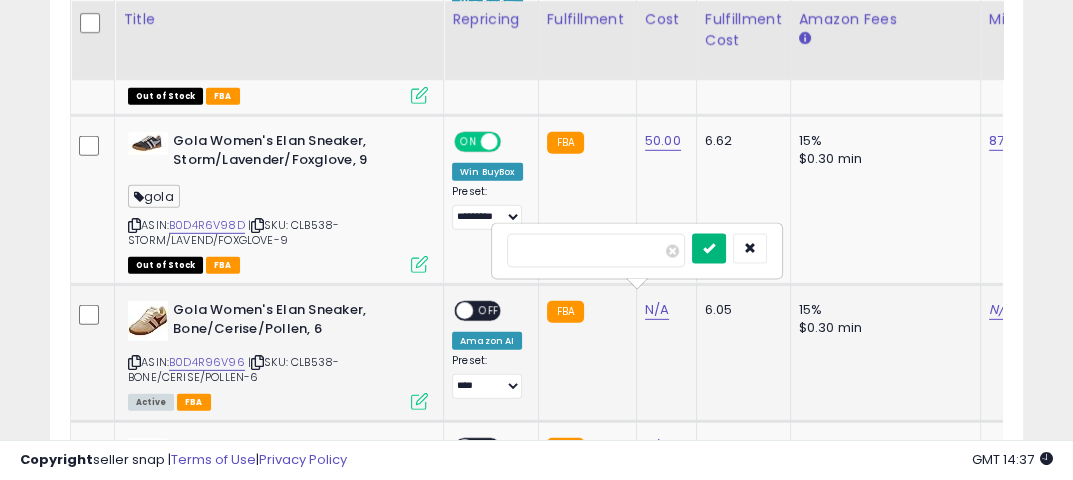 type on "**" 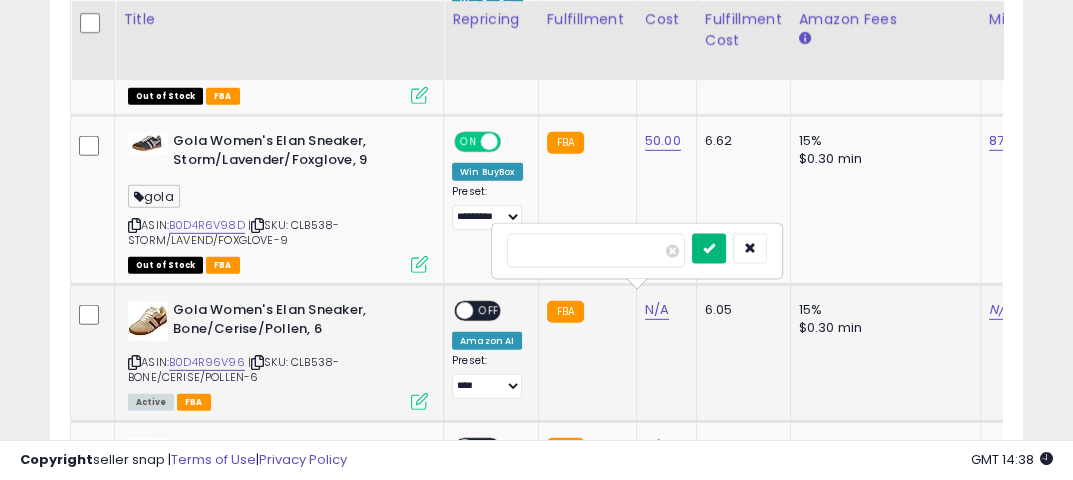 drag, startPoint x: 740, startPoint y: 249, endPoint x: 578, endPoint y: 314, distance: 174.55371 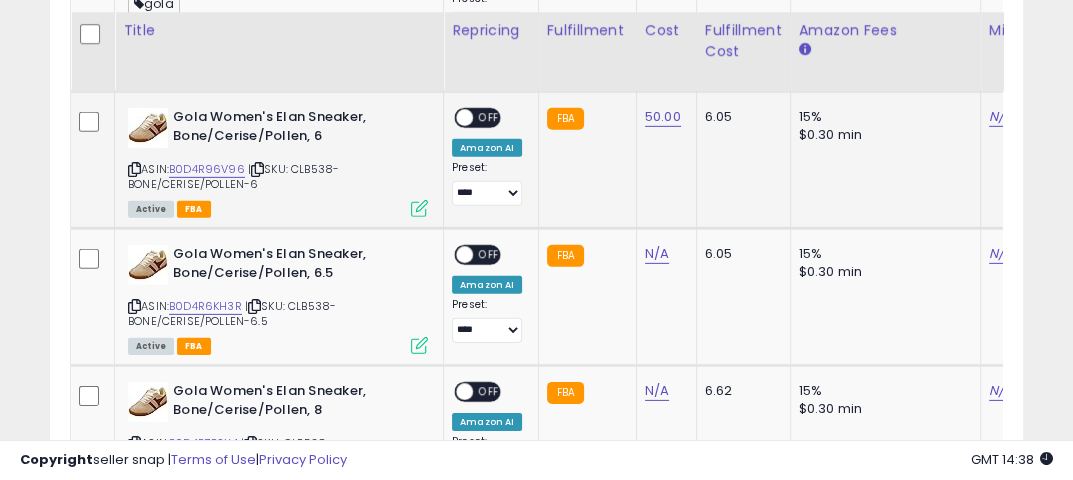 scroll, scrollTop: 4367, scrollLeft: 0, axis: vertical 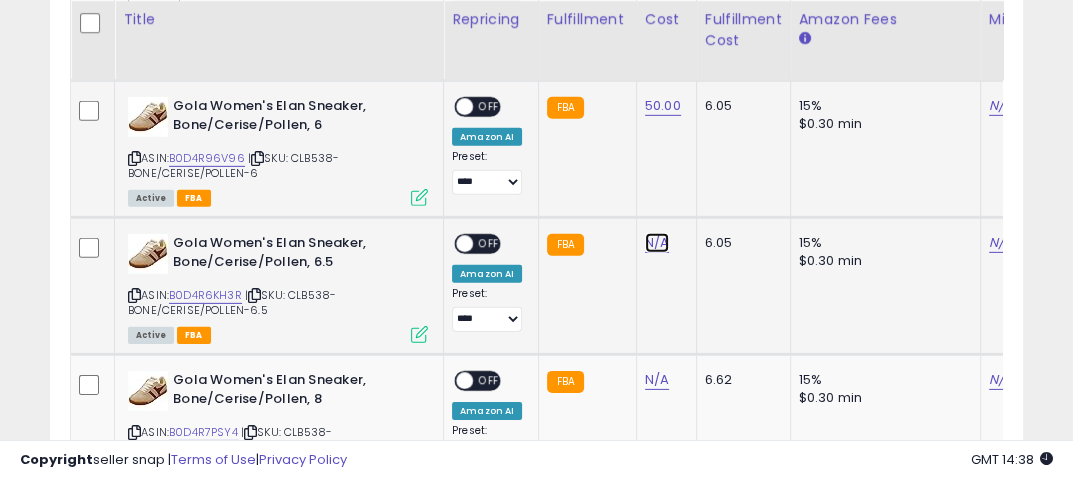 click on "N/A" at bounding box center (657, 243) 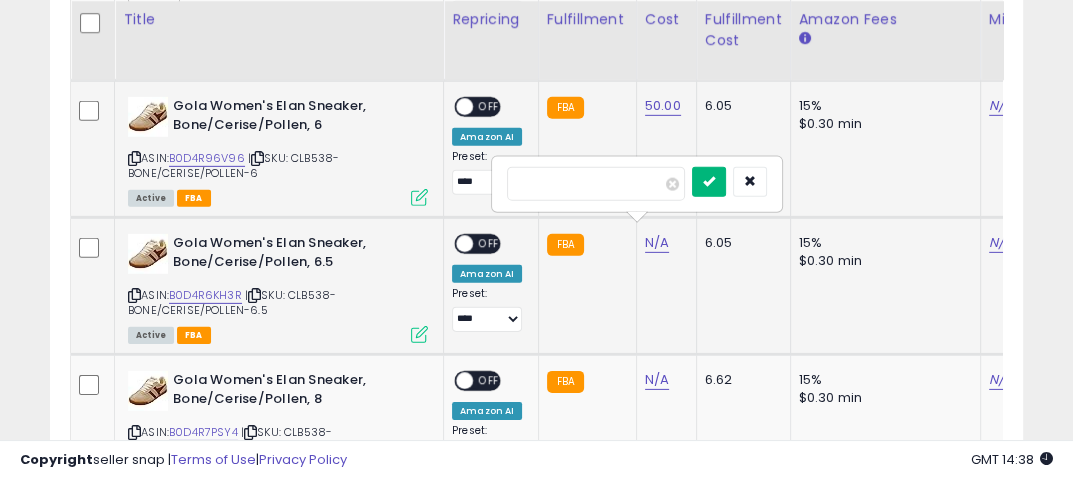 type on "**" 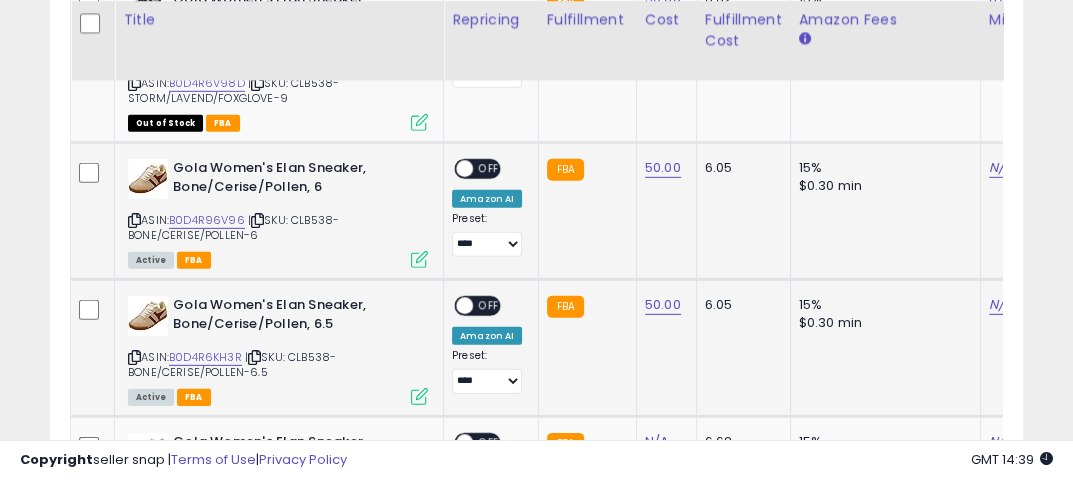 scroll, scrollTop: 4364, scrollLeft: 0, axis: vertical 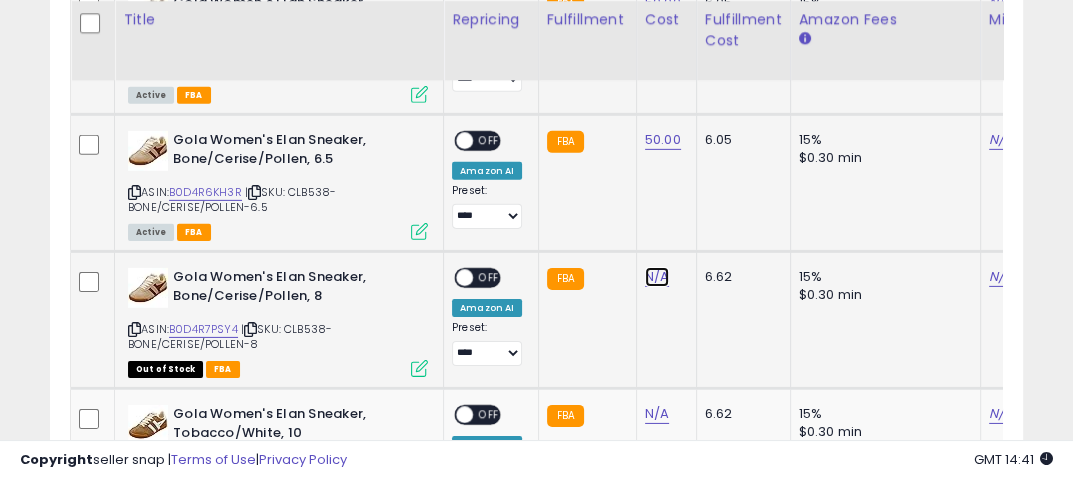 click on "N/A" at bounding box center (657, 277) 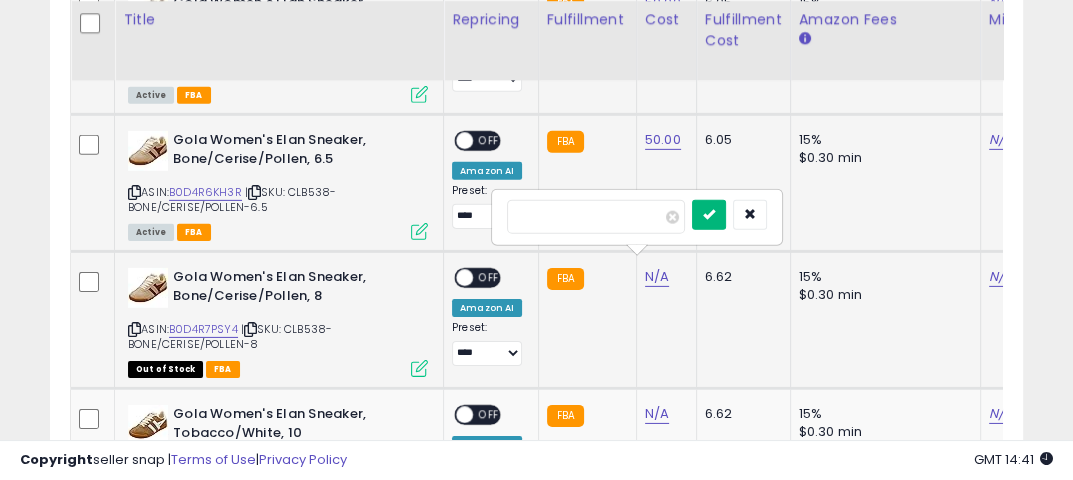 type on "**" 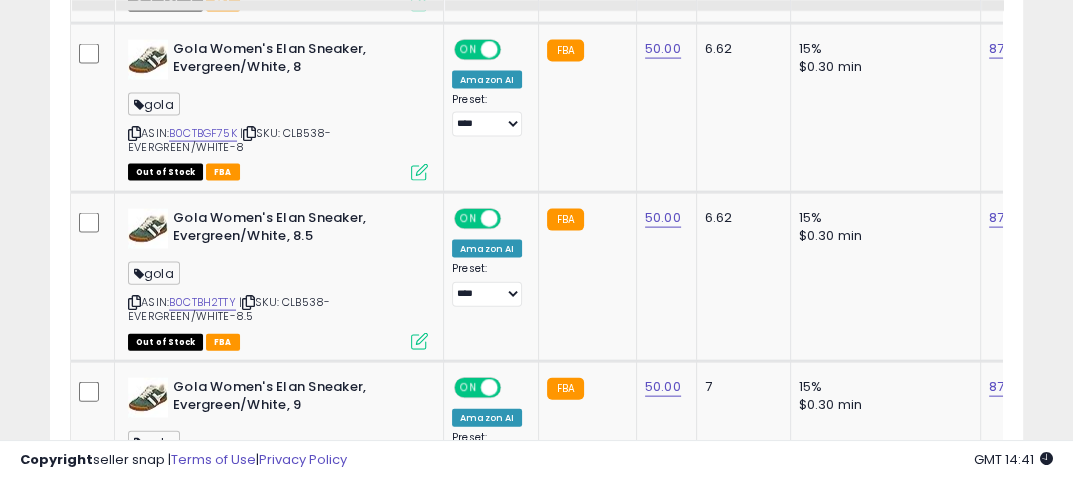 scroll, scrollTop: 3003, scrollLeft: 0, axis: vertical 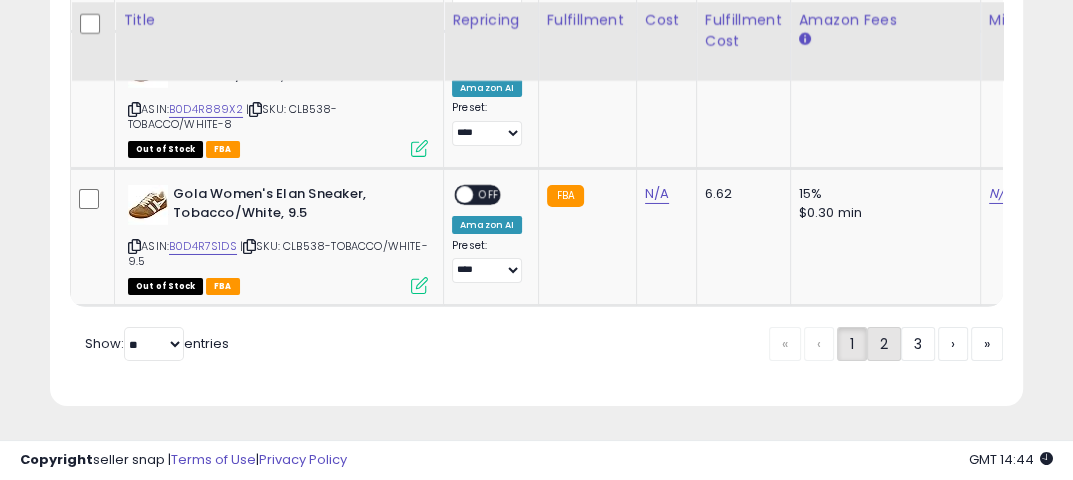 click on "2" 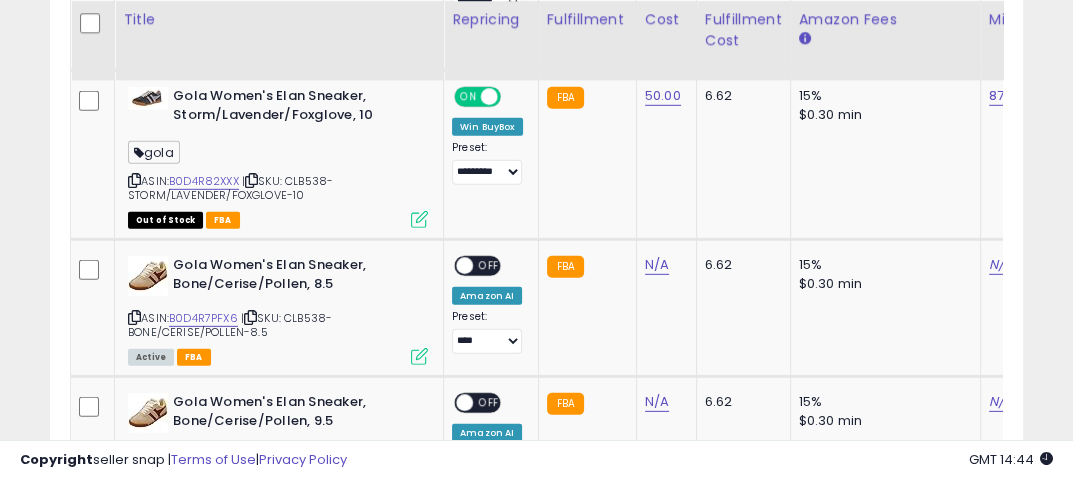 scroll, scrollTop: 4220, scrollLeft: 0, axis: vertical 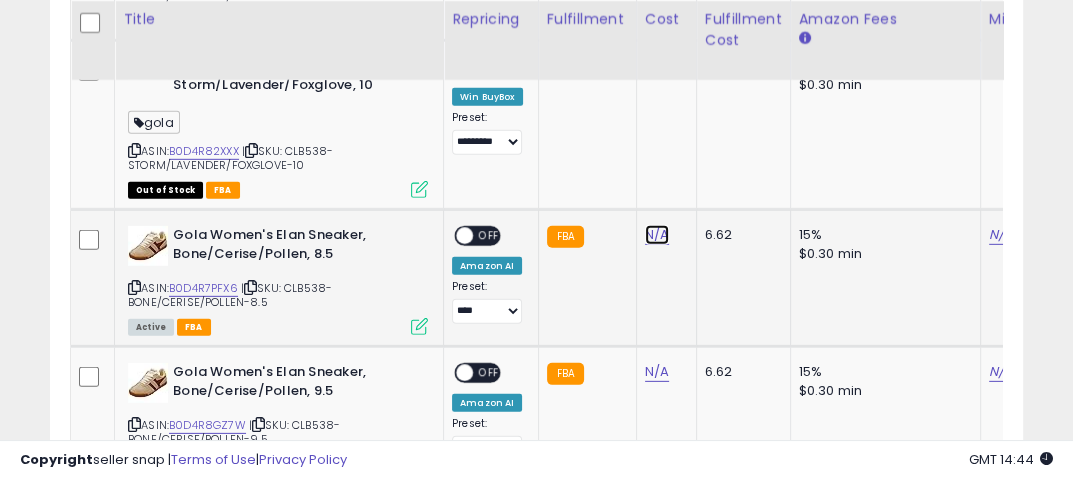 click on "N/A" at bounding box center (657, -2606) 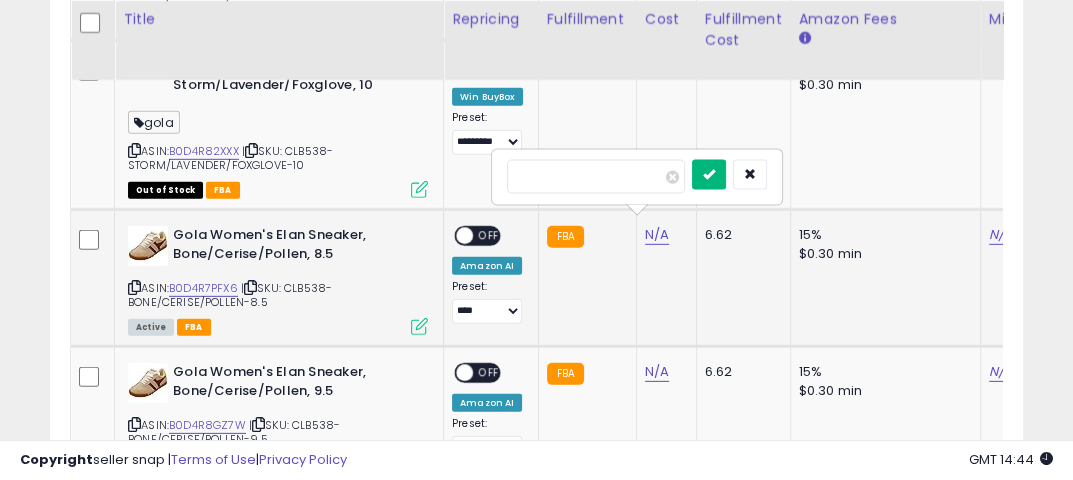 type on "**" 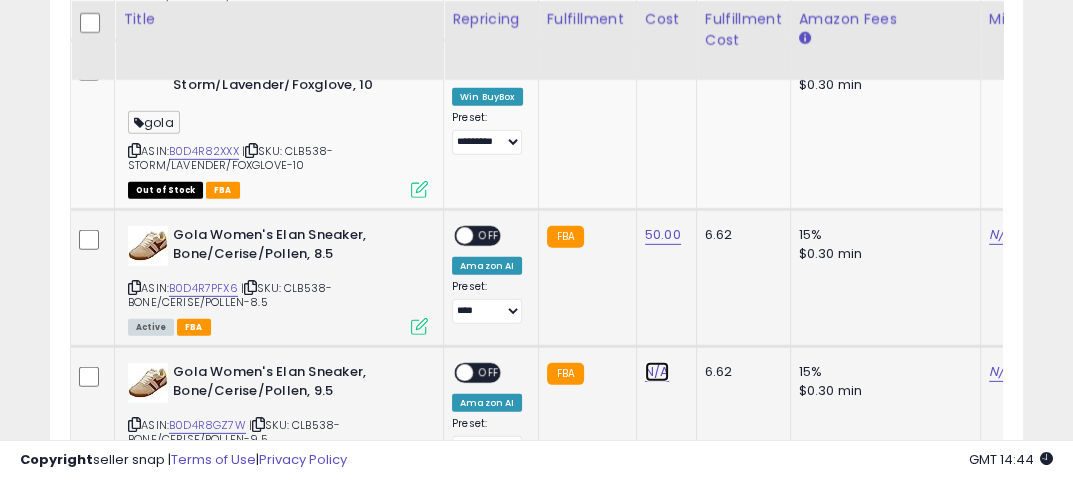 click on "N/A" at bounding box center (657, -2606) 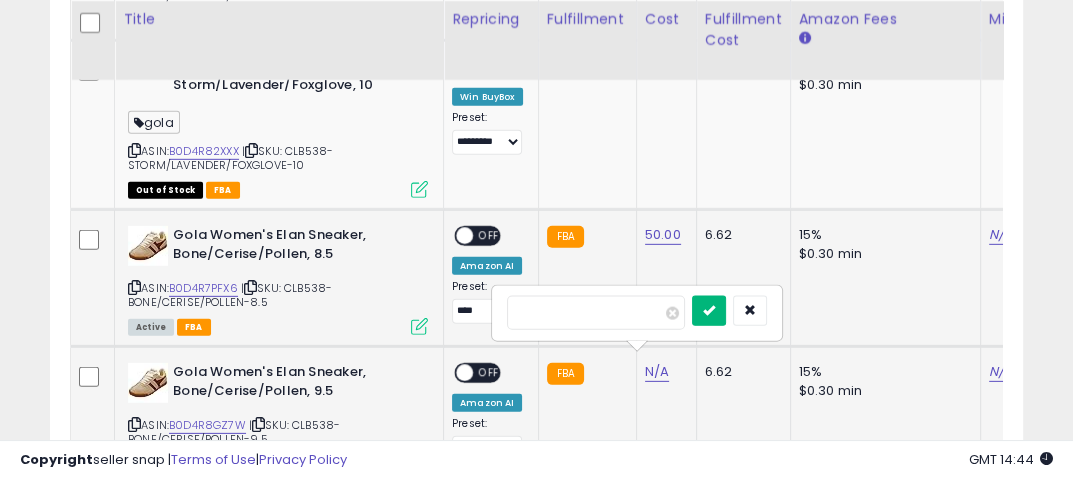 type on "**" 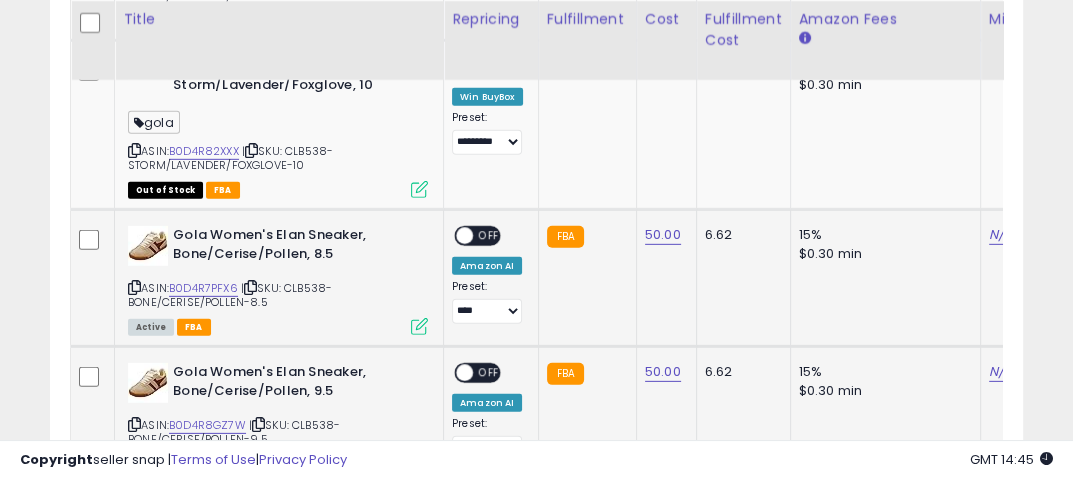 click on "50.00" 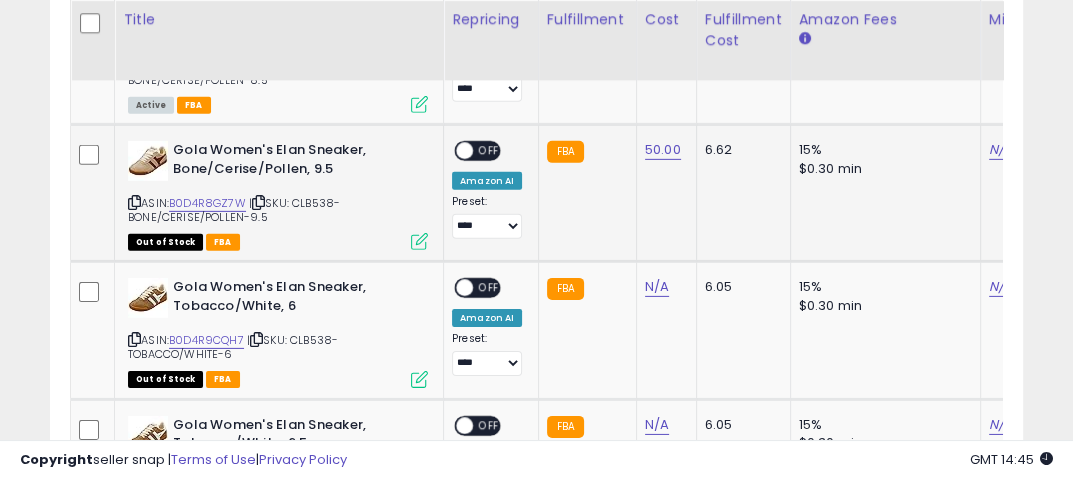 scroll, scrollTop: 4462, scrollLeft: 0, axis: vertical 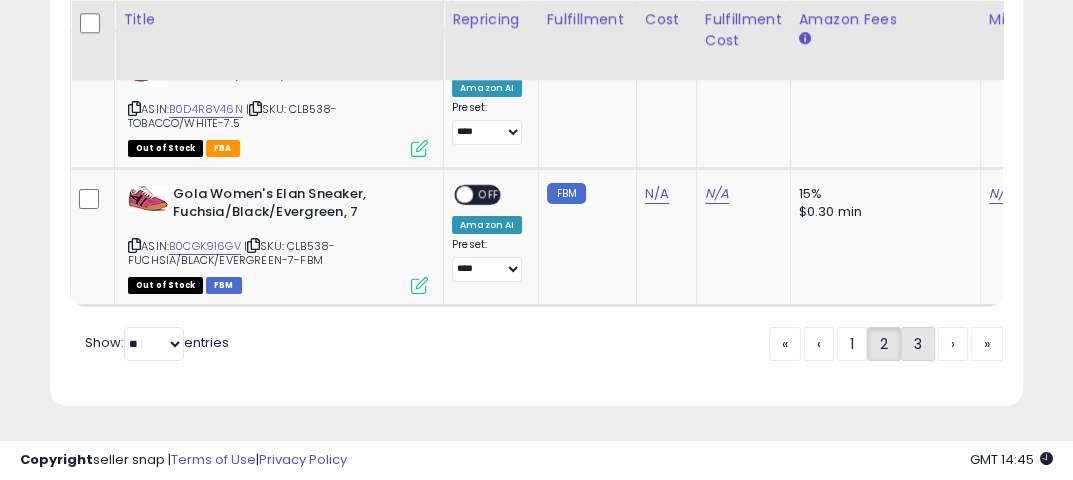 click on "3" 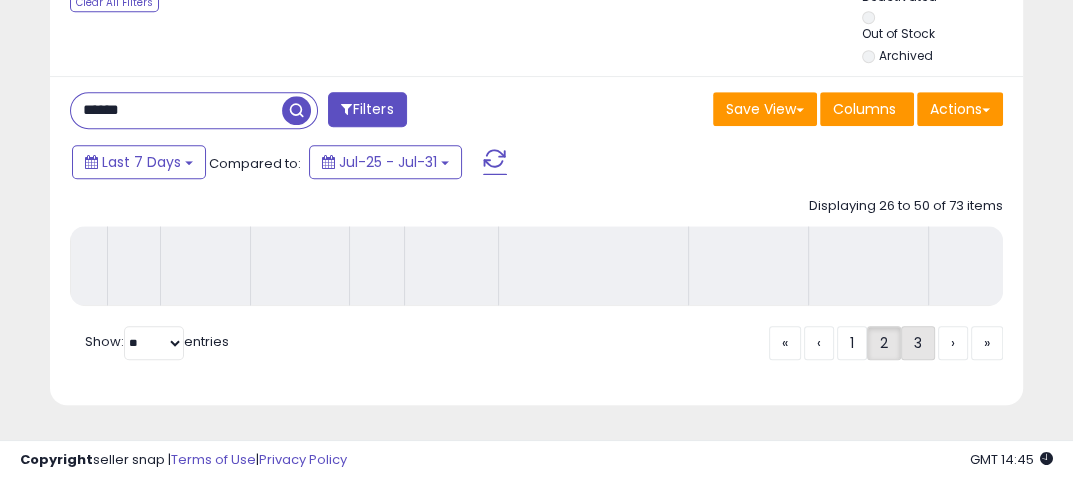 scroll, scrollTop: 960, scrollLeft: 0, axis: vertical 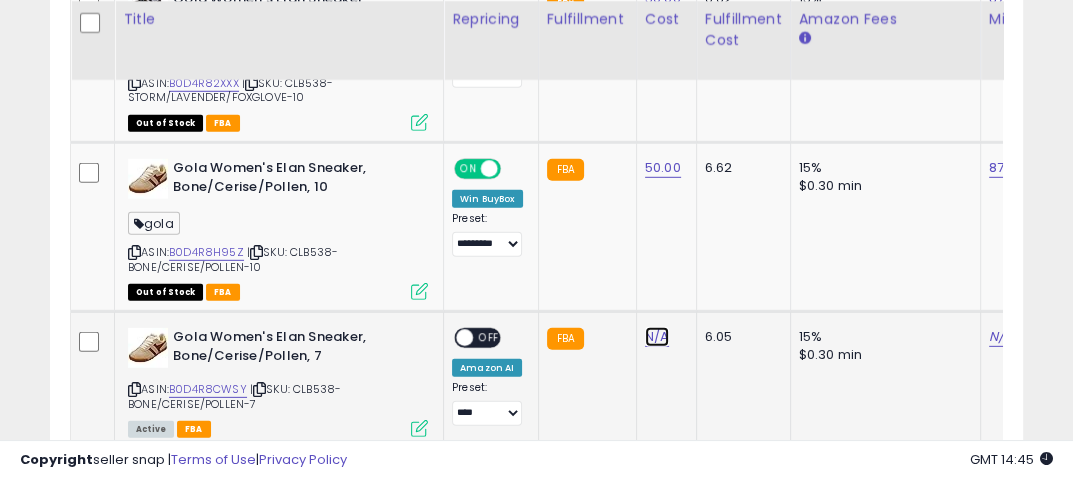 click on "N/A" at bounding box center [657, 337] 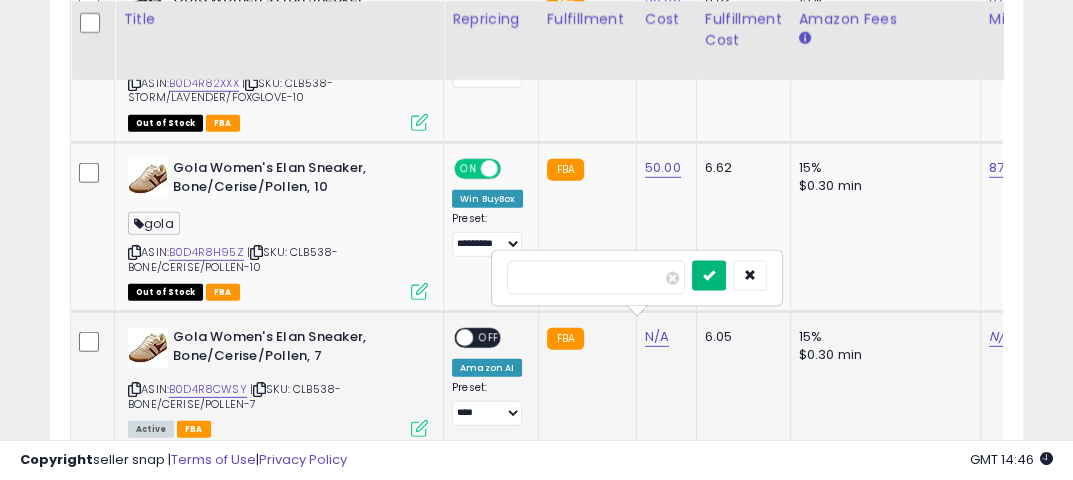 type on "**" 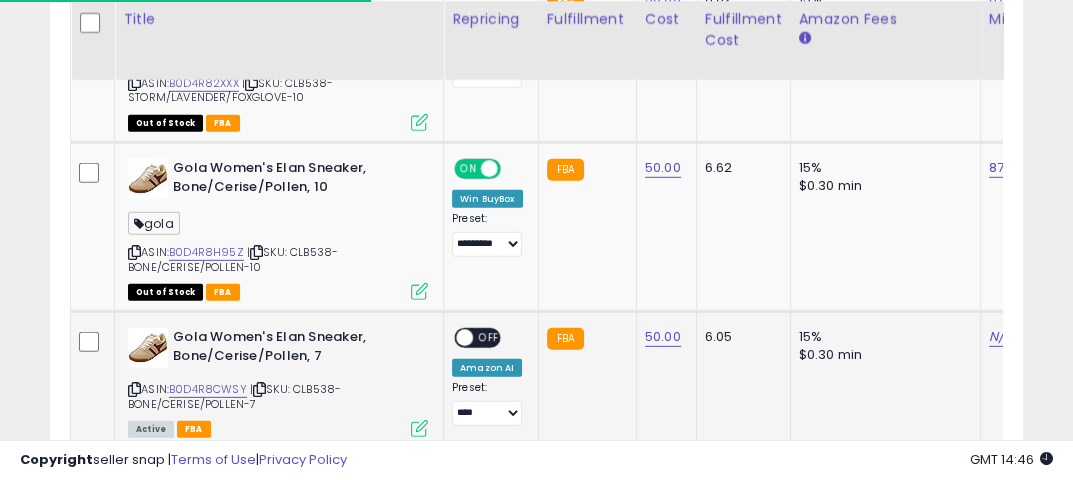 click on "FBA" 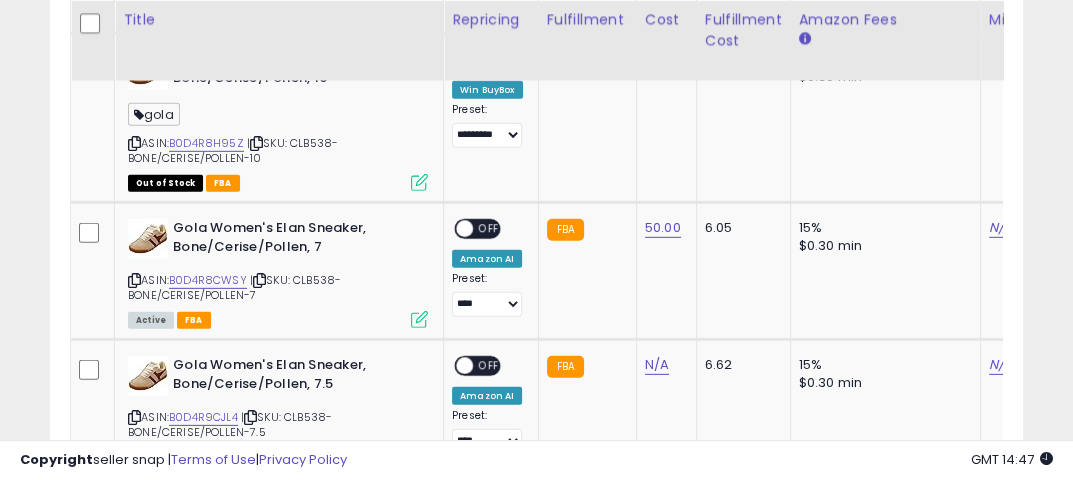 scroll, scrollTop: 4320, scrollLeft: 0, axis: vertical 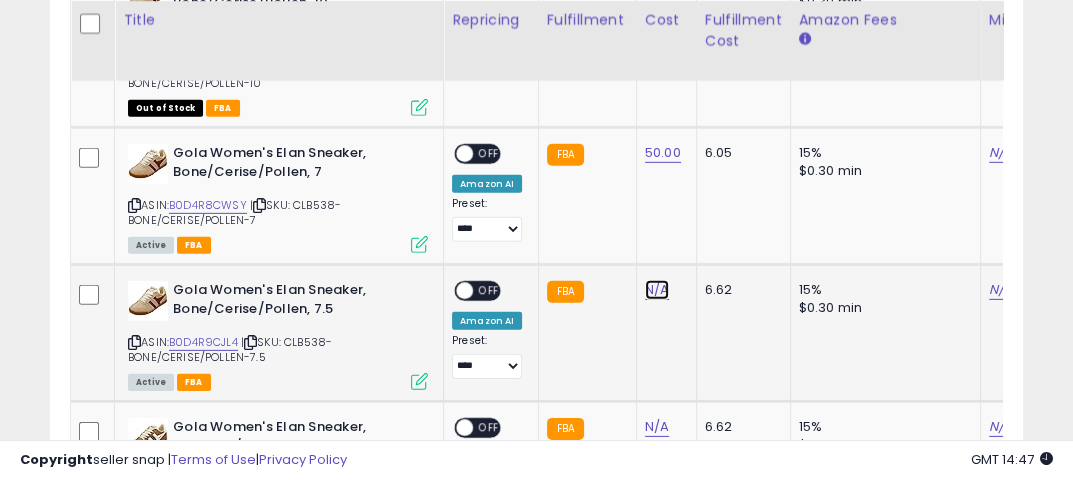 click on "N/A" at bounding box center (657, 290) 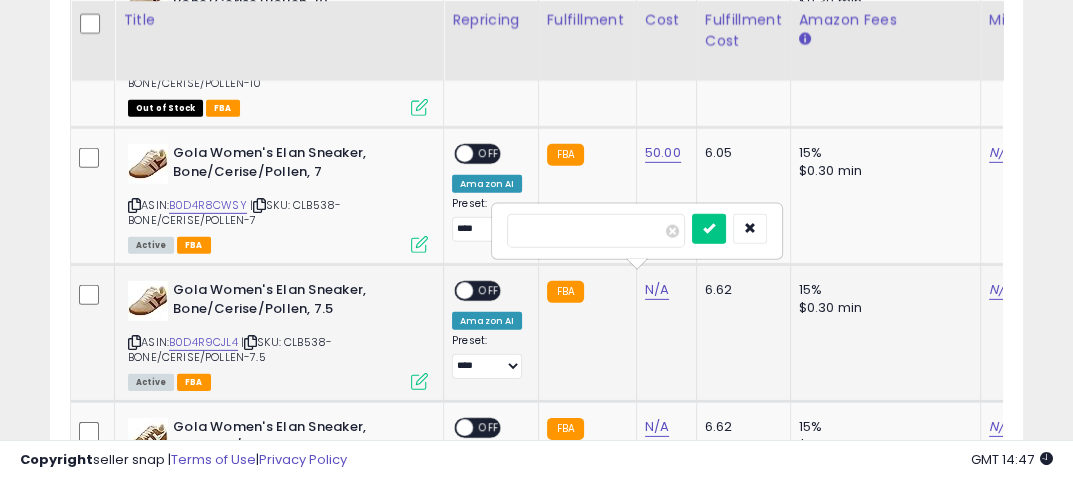 type on "**" 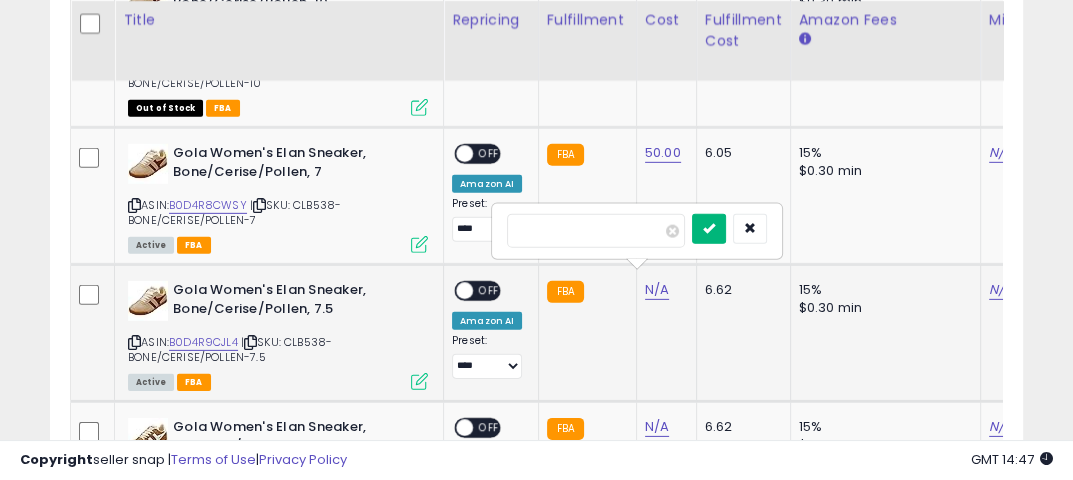 click at bounding box center [709, 228] 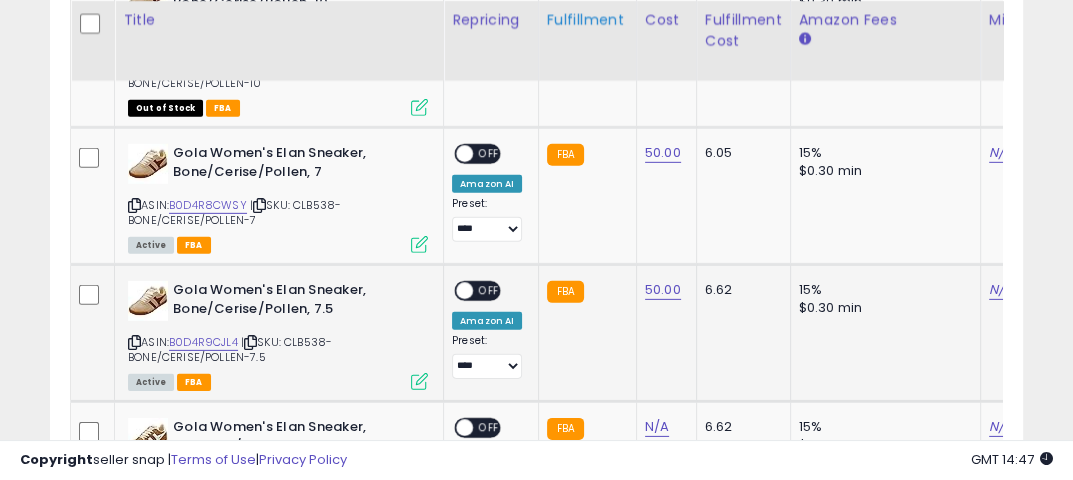 click on "Fulfillment" 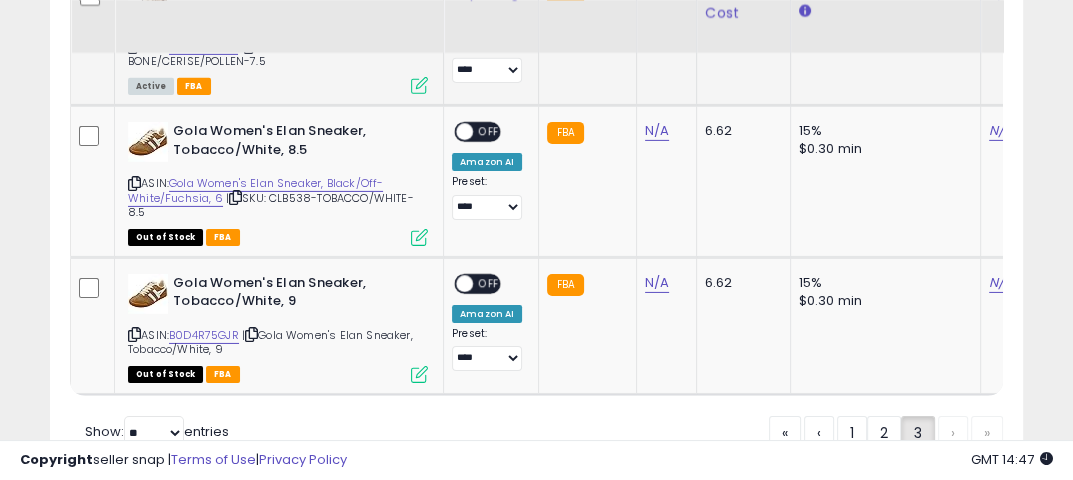 scroll, scrollTop: 4692, scrollLeft: 0, axis: vertical 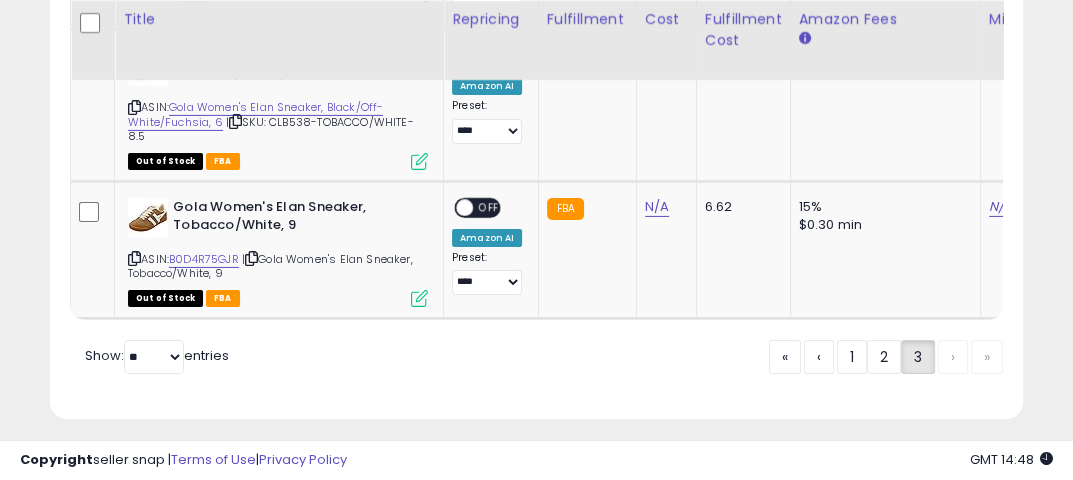 click on "2" 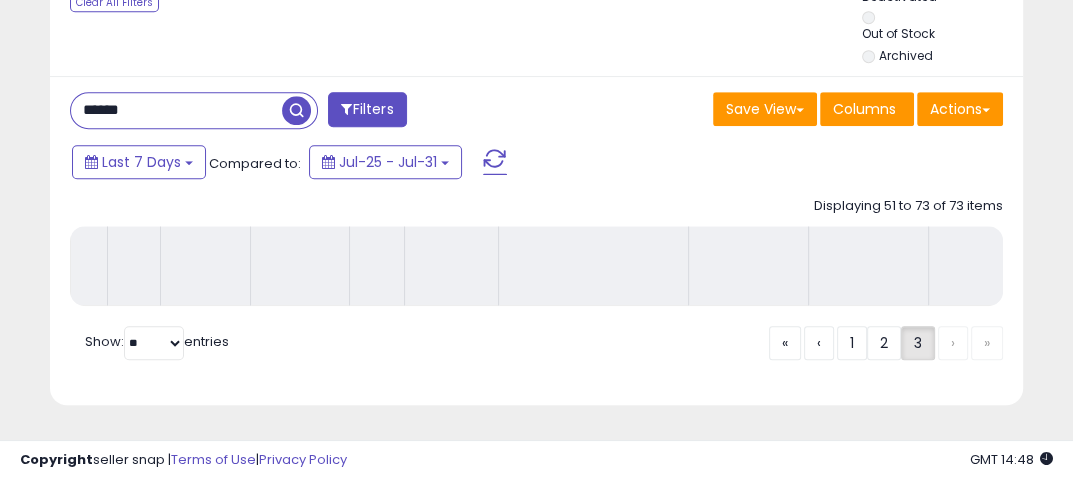 scroll, scrollTop: 960, scrollLeft: 0, axis: vertical 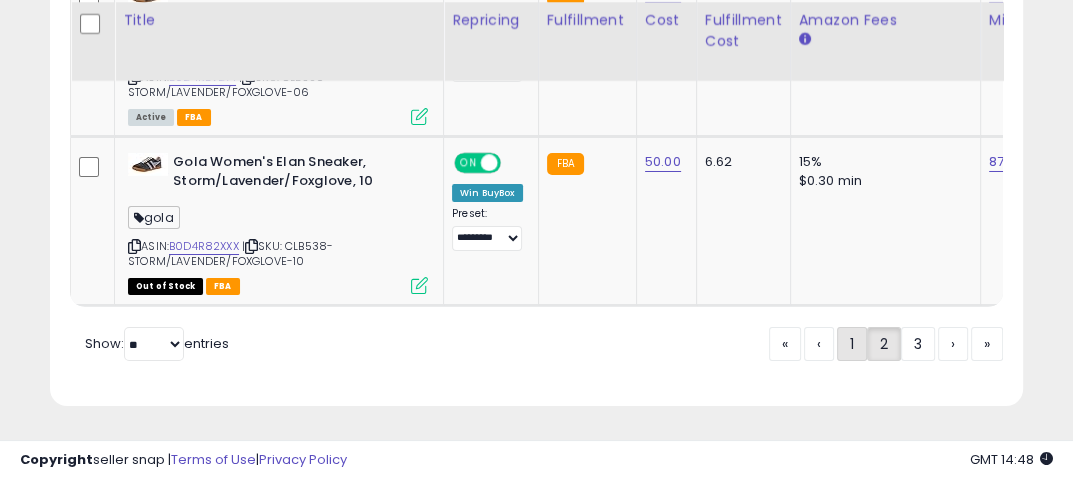 click on "1" 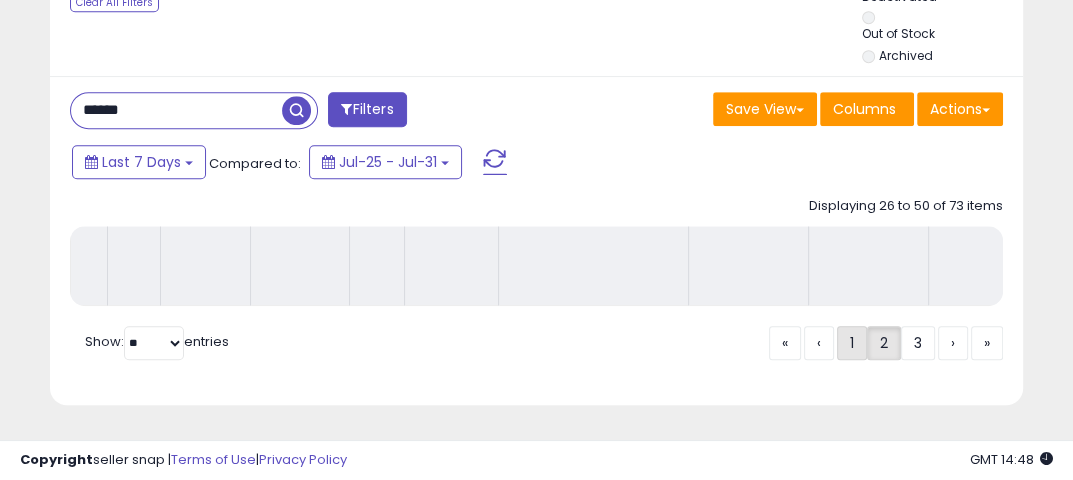 scroll, scrollTop: 960, scrollLeft: 0, axis: vertical 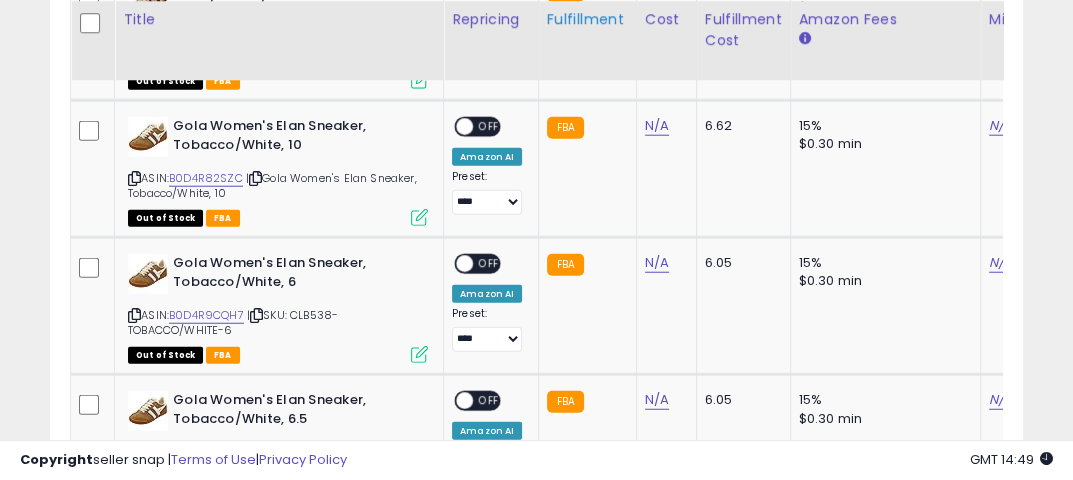click on "Fulfillment" 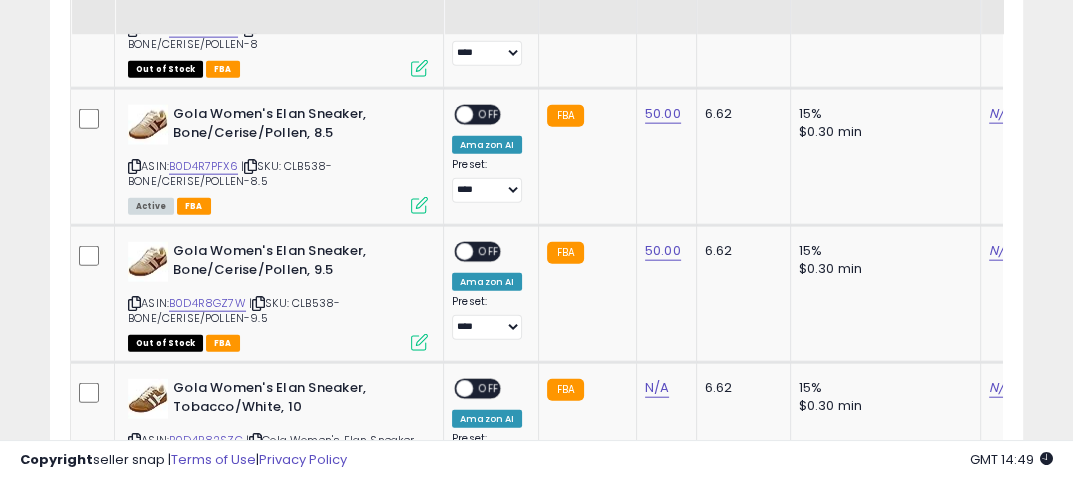 scroll, scrollTop: 3322, scrollLeft: 0, axis: vertical 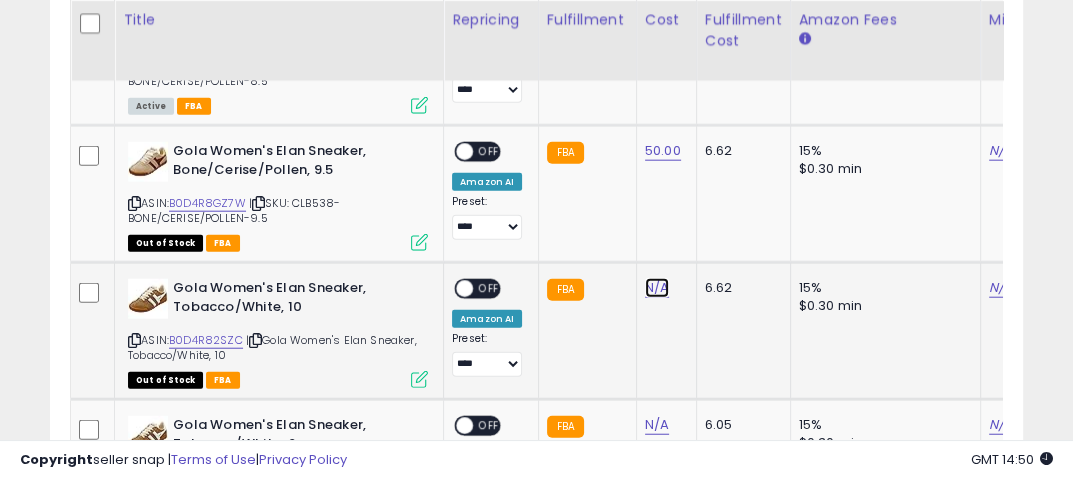 click on "N/A" at bounding box center (657, -2192) 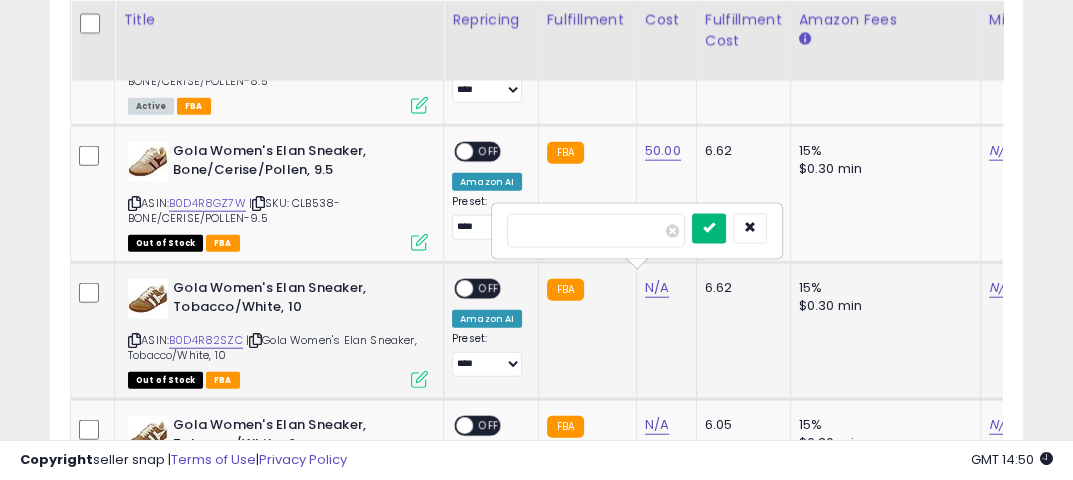 type on "**" 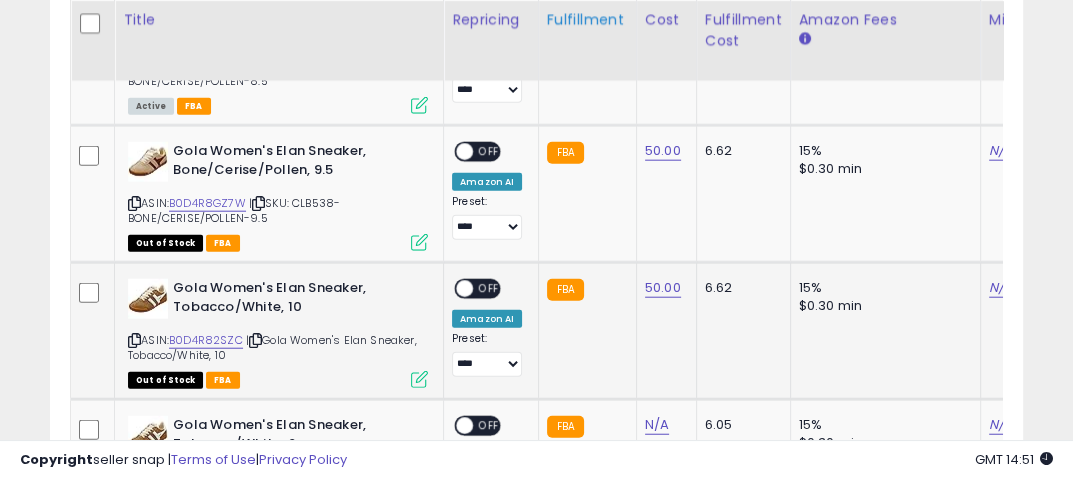 click on "Fulfillment" 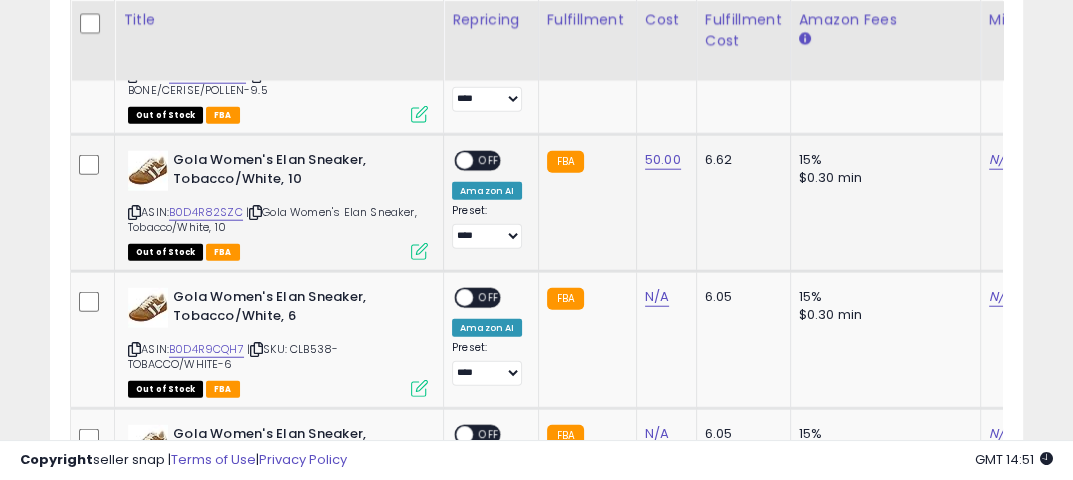 scroll, scrollTop: 3661, scrollLeft: 0, axis: vertical 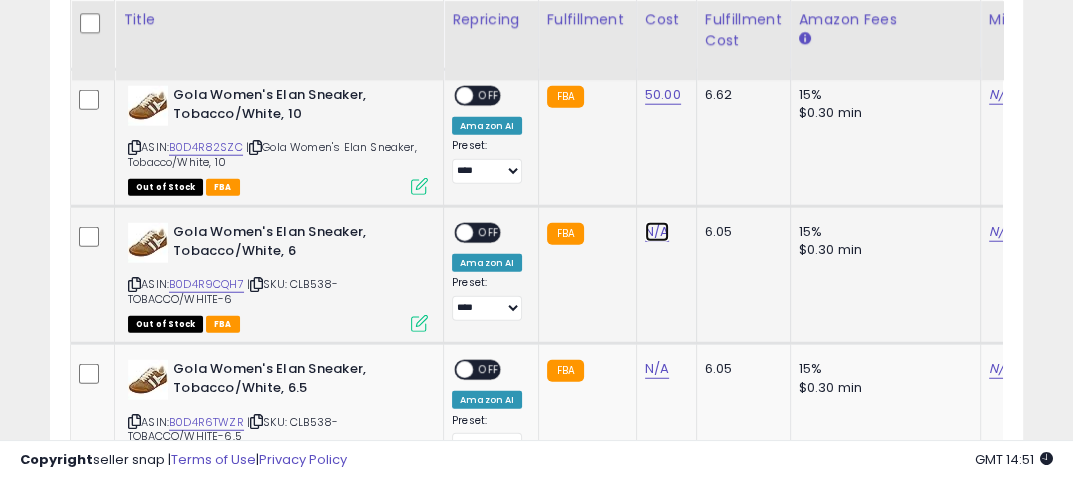 click on "N/A" at bounding box center [657, -2385] 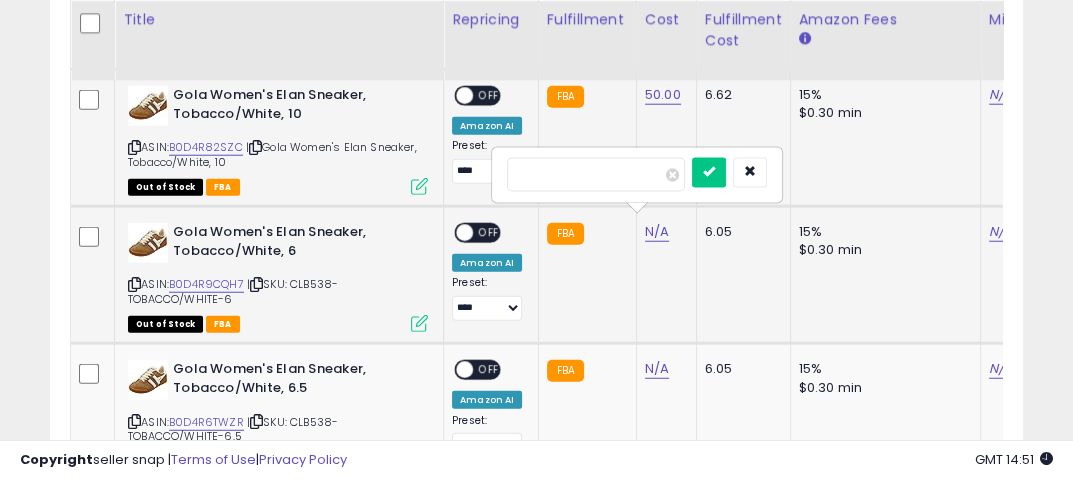 click at bounding box center (596, 175) 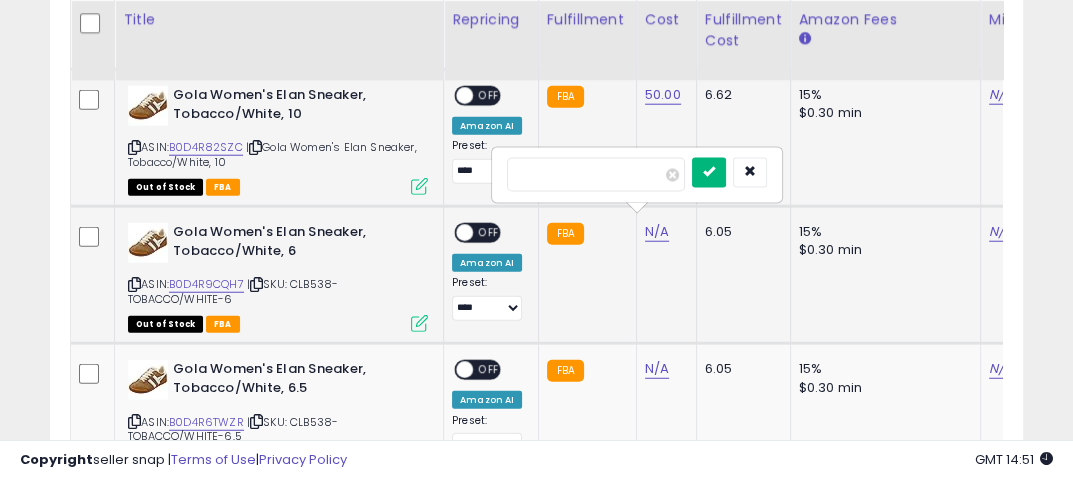 click at bounding box center [709, 172] 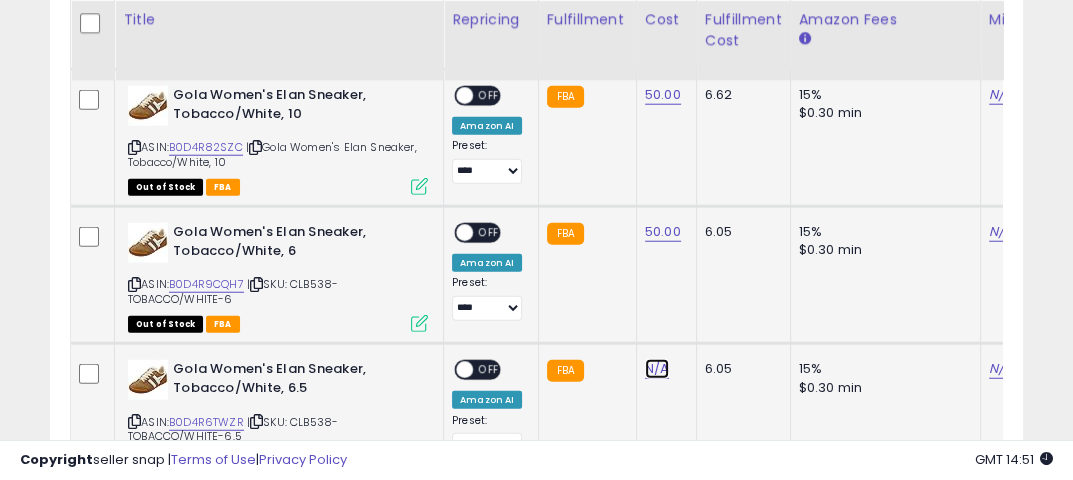 click on "N/A" at bounding box center (657, -2385) 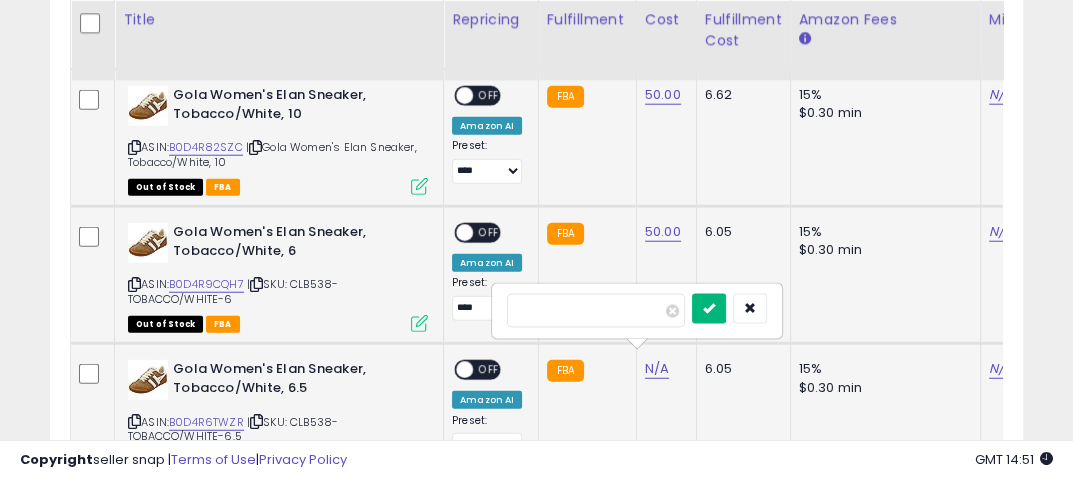 type on "**" 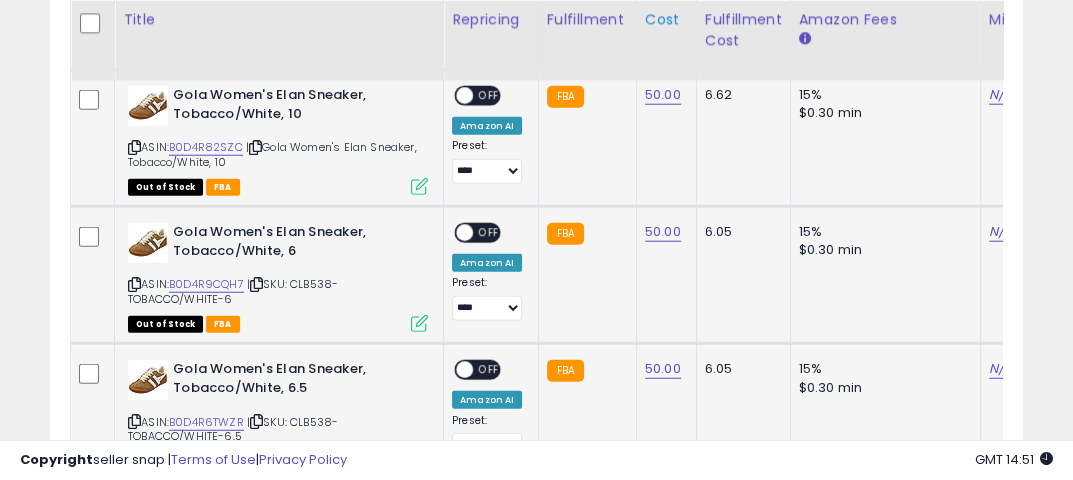 click on "Cost" 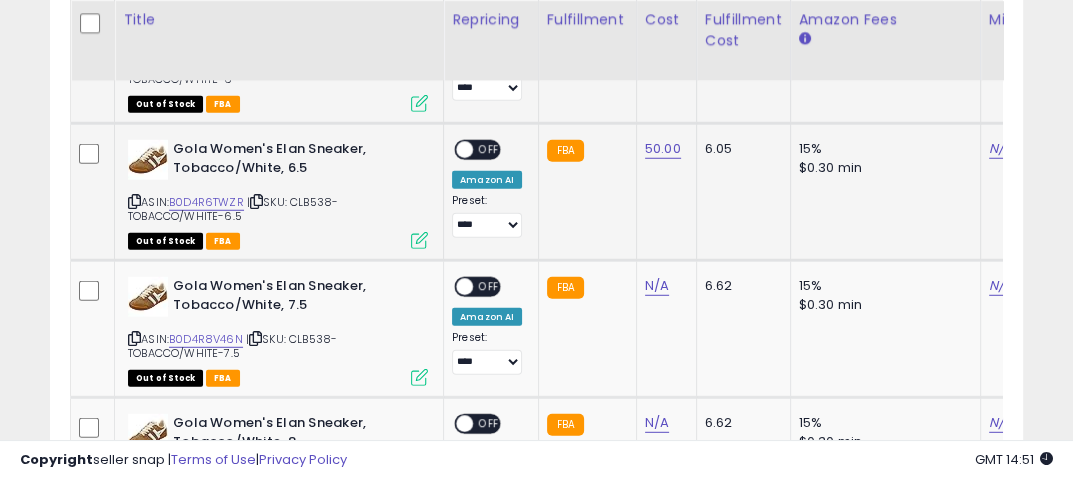 scroll, scrollTop: 3891, scrollLeft: 0, axis: vertical 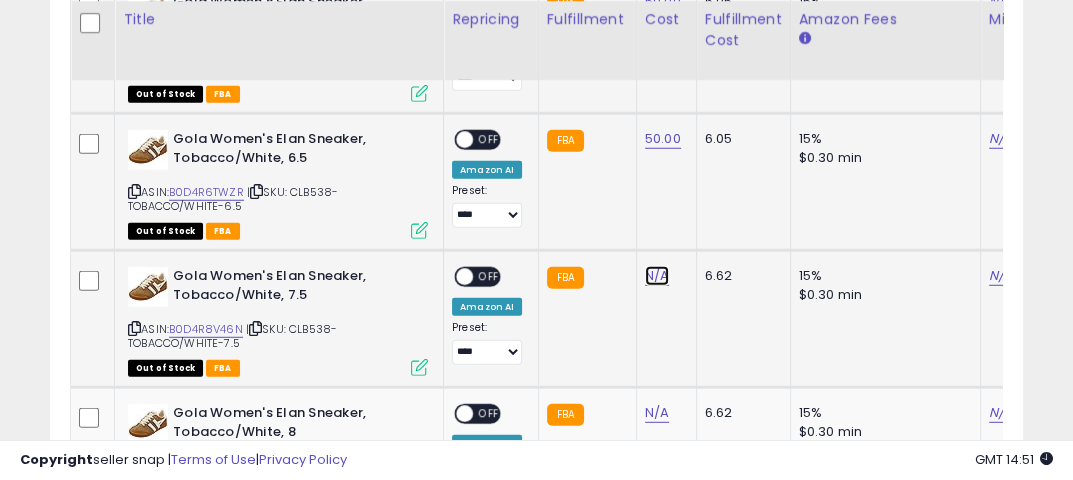 click on "N/A" at bounding box center [657, -2615] 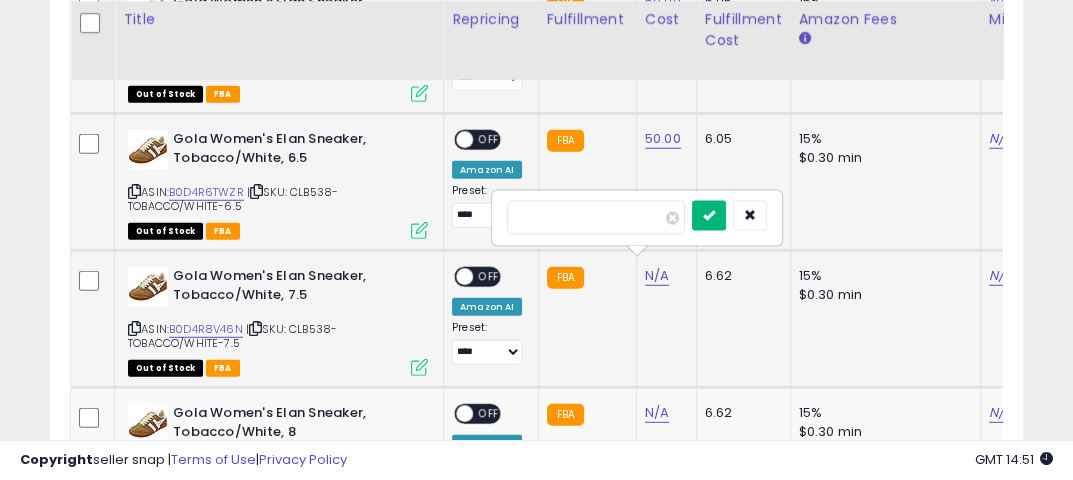 type on "**" 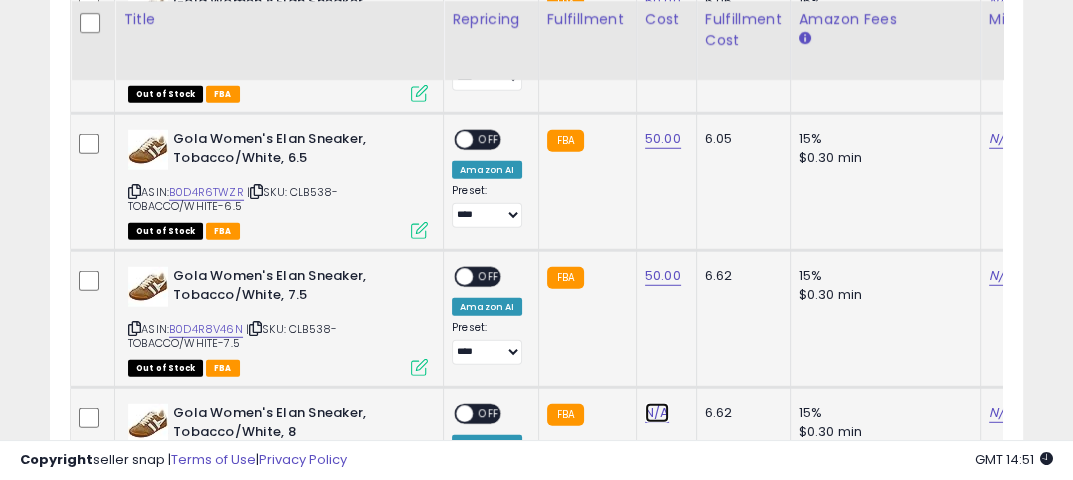 click on "N/A" at bounding box center (657, -2615) 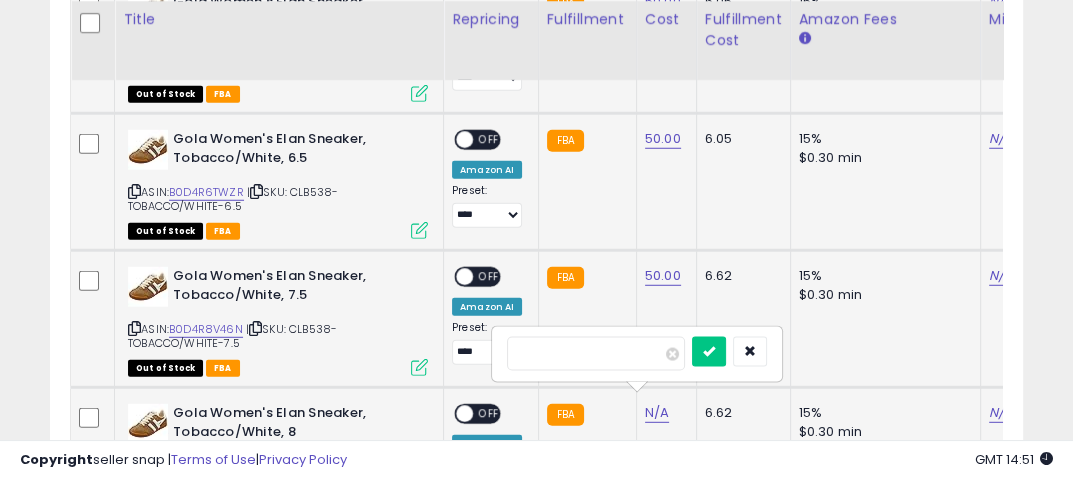 type on "**" 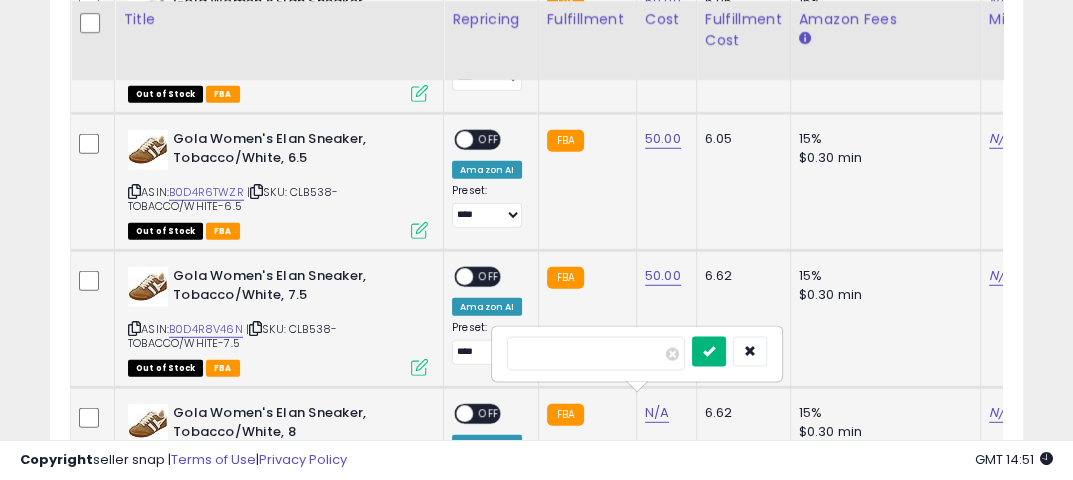 click at bounding box center [709, 351] 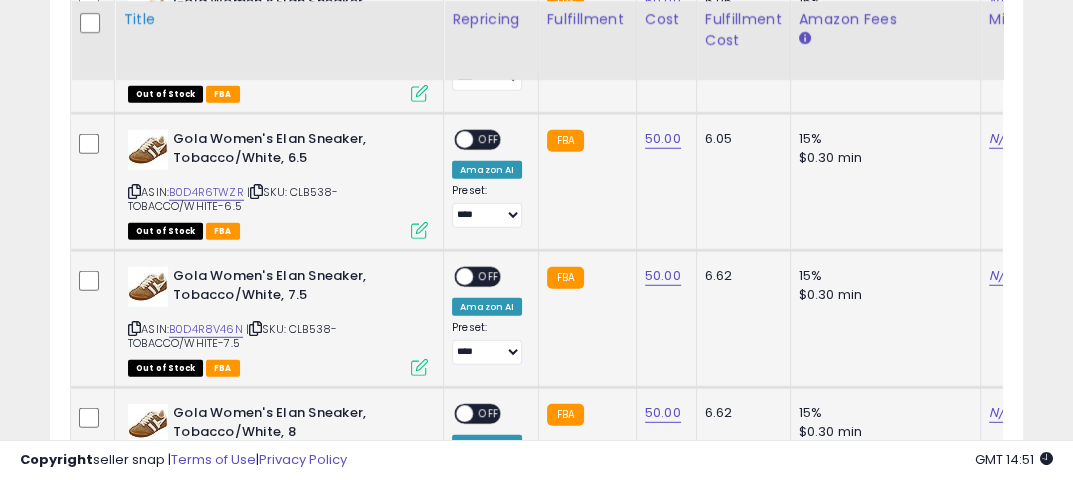 drag, startPoint x: 394, startPoint y: 50, endPoint x: 430, endPoint y: 61, distance: 37.64306 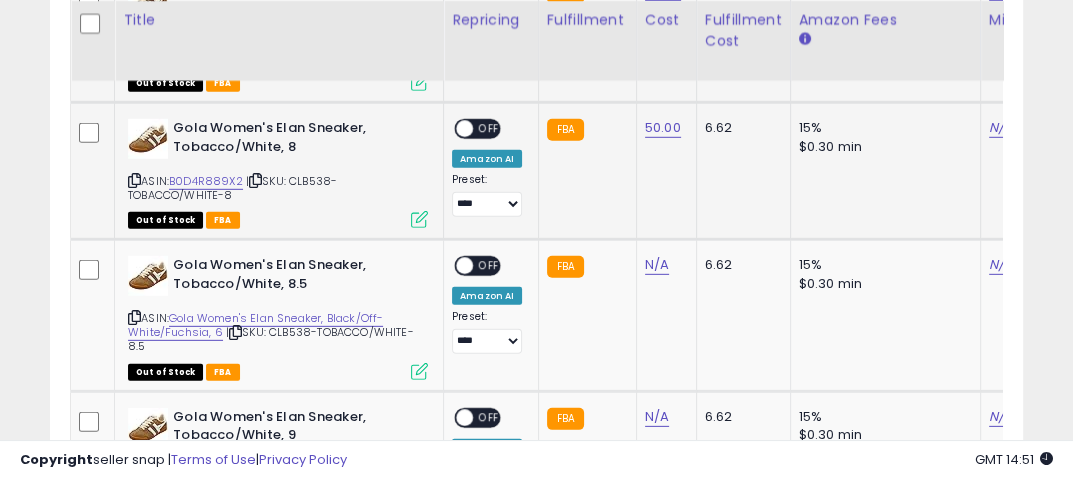 scroll, scrollTop: 4195, scrollLeft: 0, axis: vertical 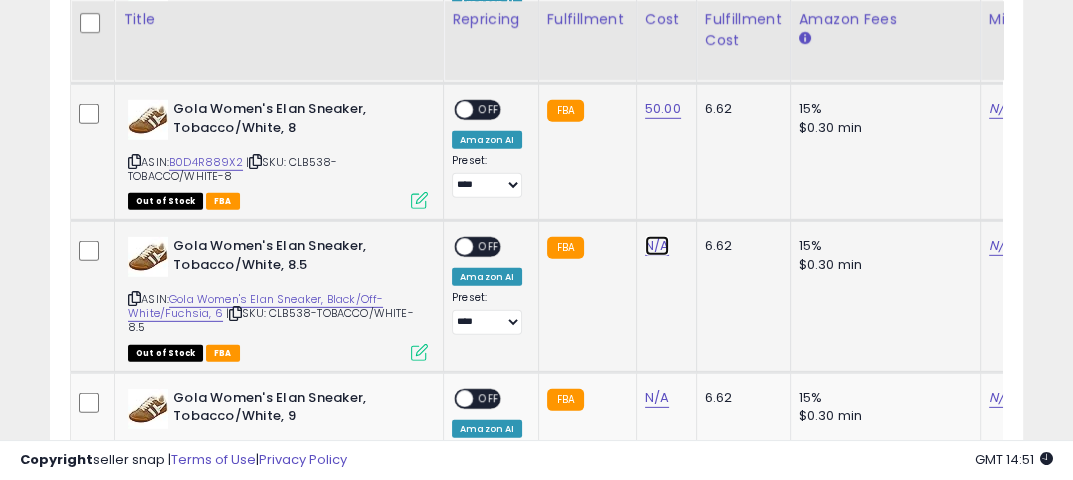 click on "N/A" at bounding box center (657, -2919) 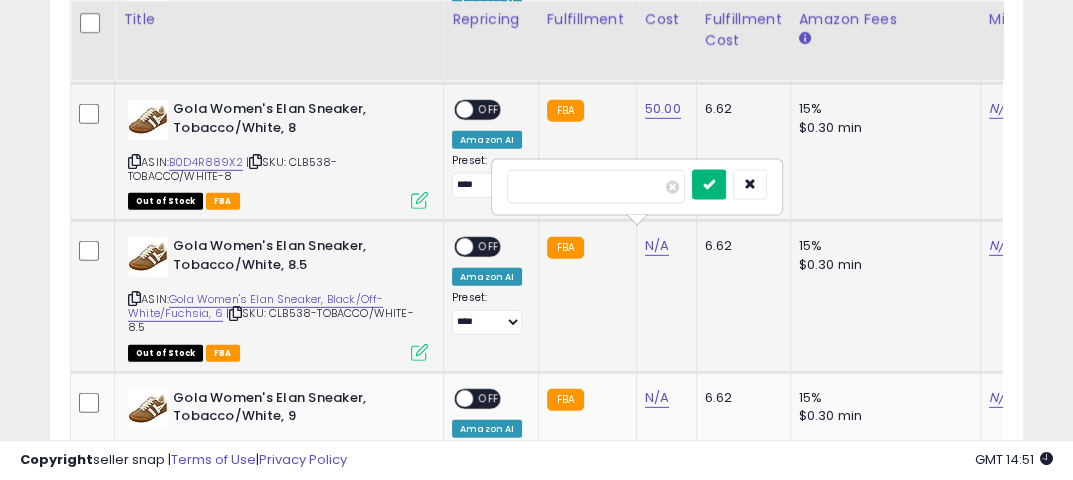 type on "**" 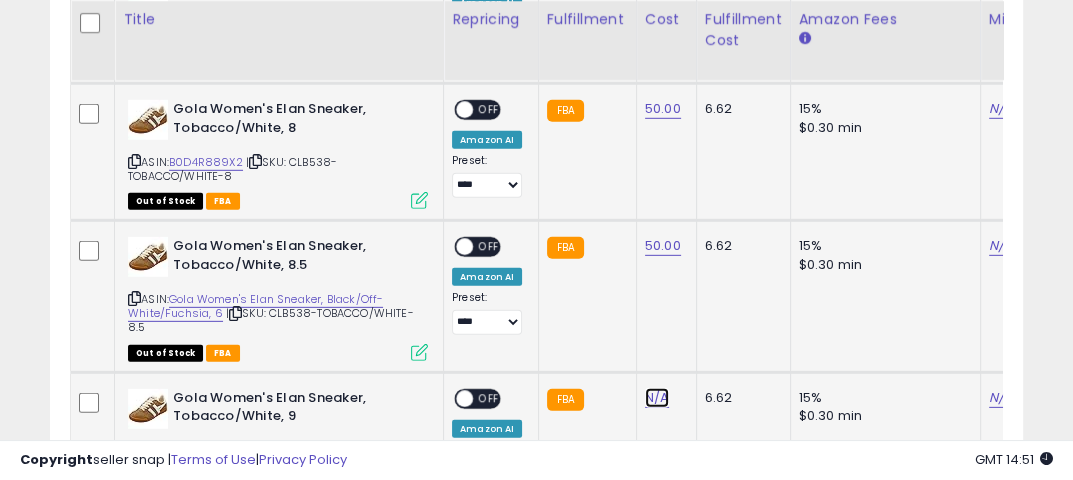click on "N/A" at bounding box center [657, -2919] 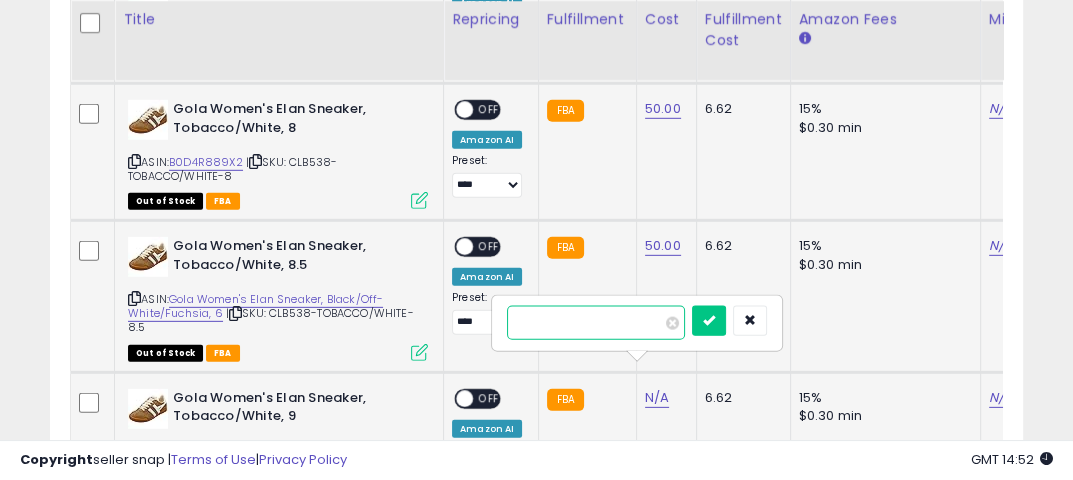 type on "**" 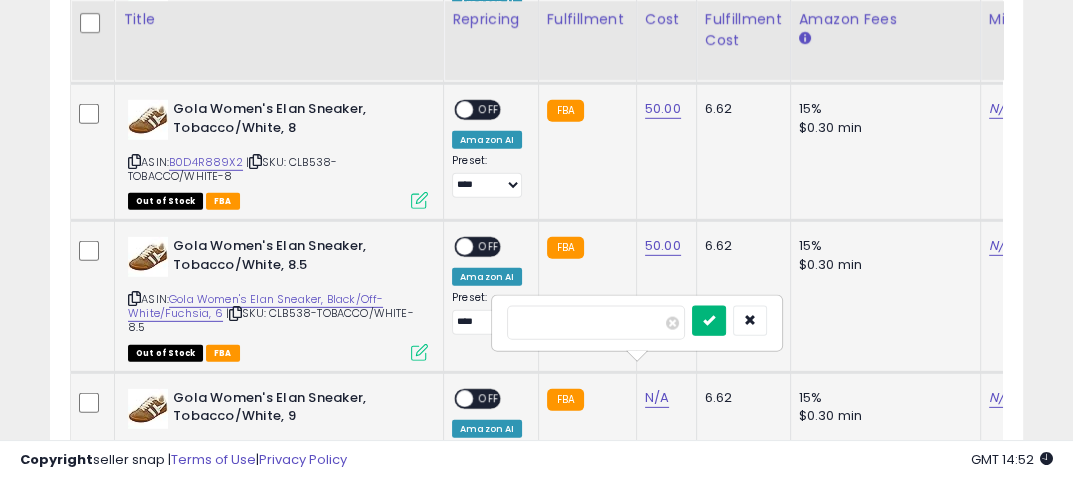 click at bounding box center [709, 320] 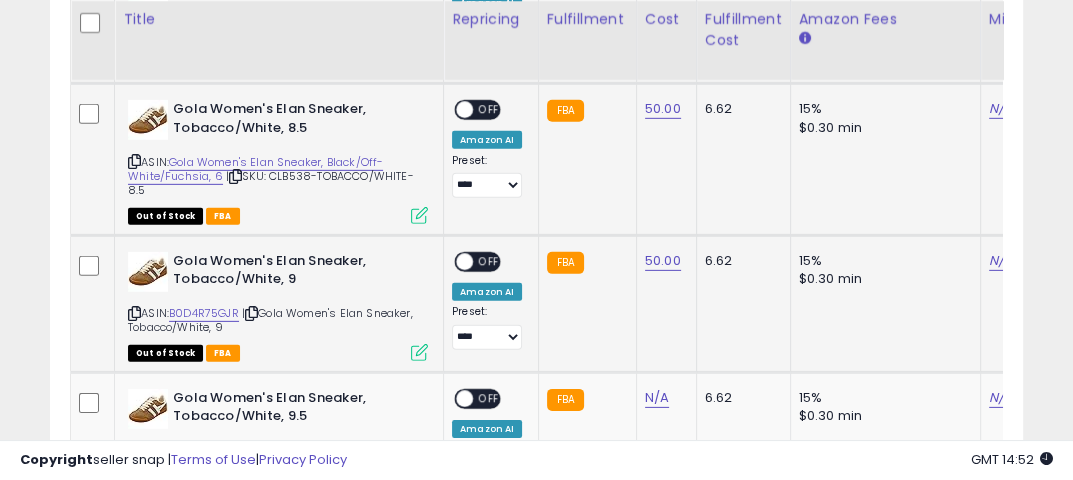 scroll, scrollTop: 4378, scrollLeft: 0, axis: vertical 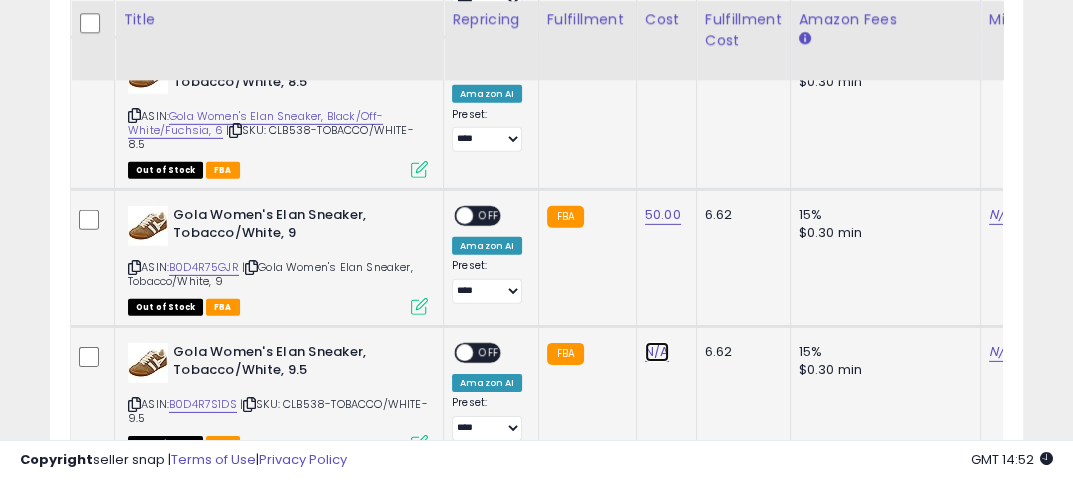 click on "N/A" at bounding box center (657, -3102) 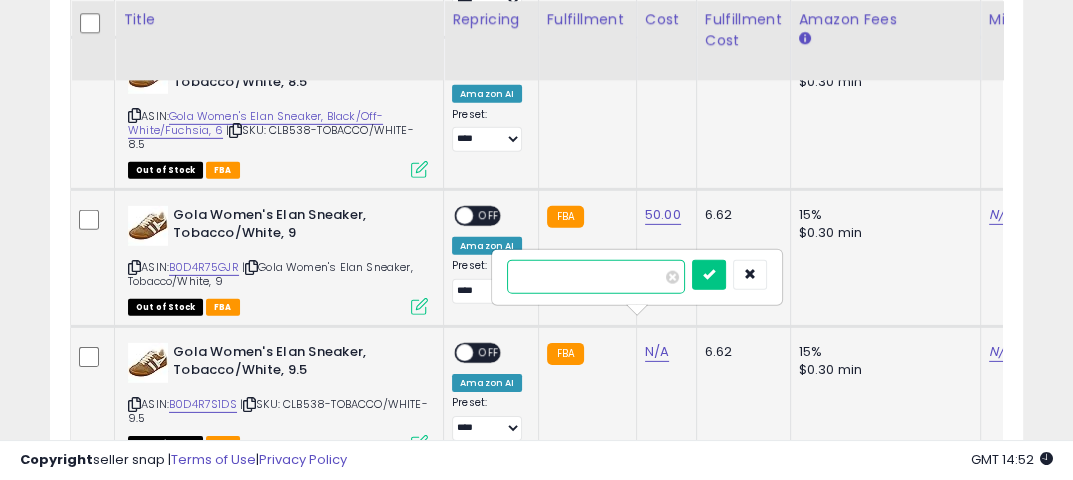type on "**" 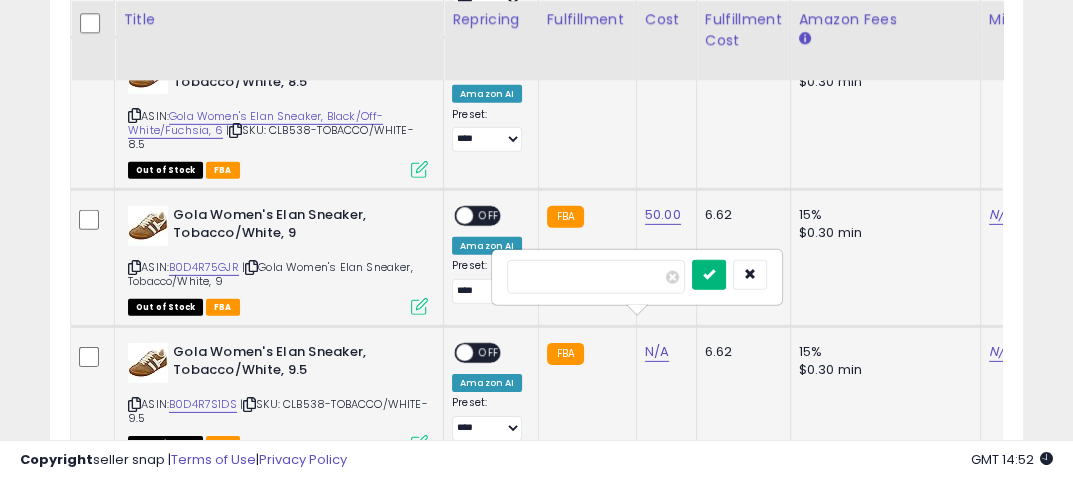 click at bounding box center [709, 274] 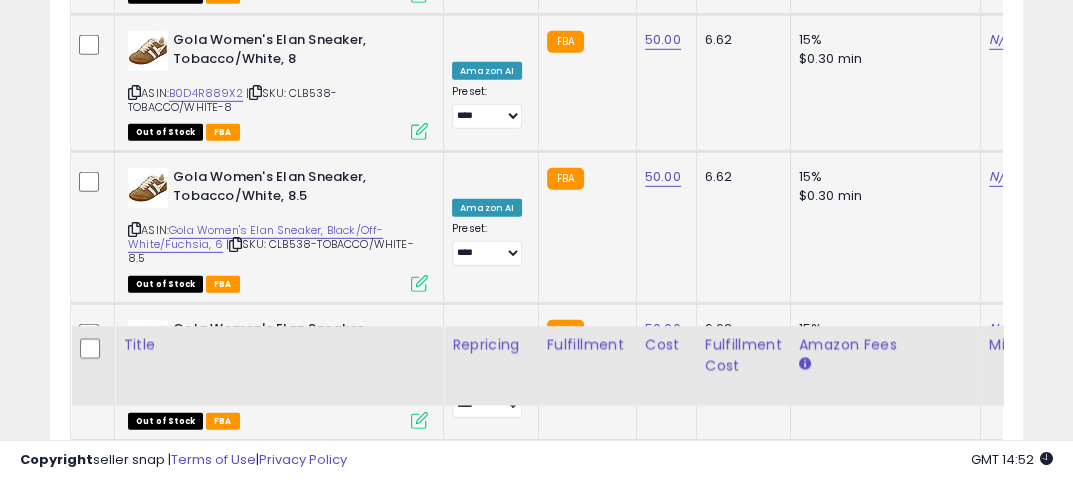 scroll, scrollTop: 4659, scrollLeft: 0, axis: vertical 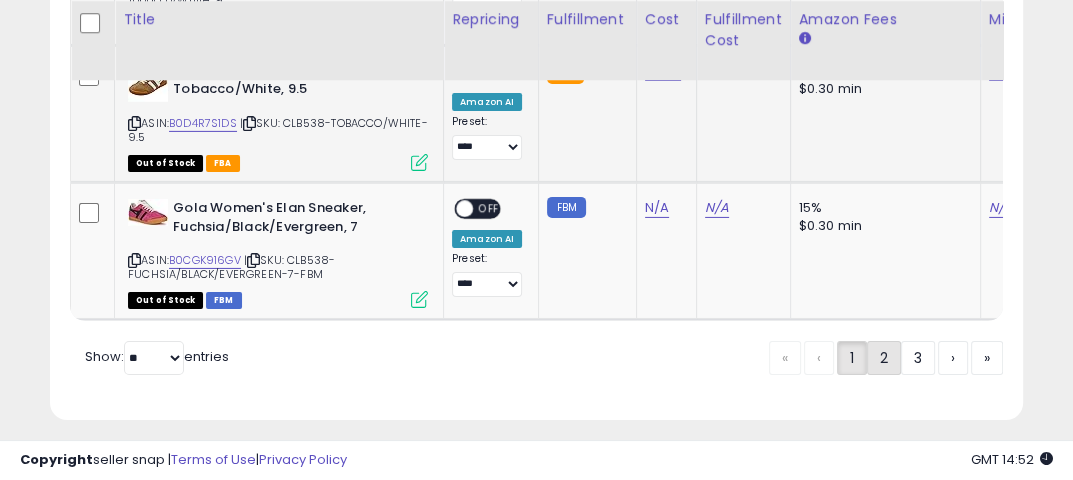 click on "2" 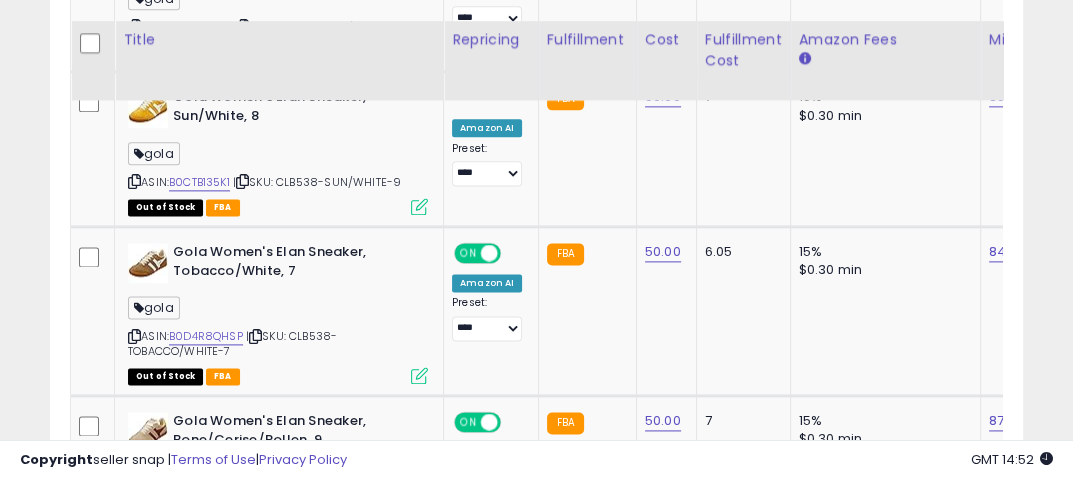 scroll, scrollTop: 1860, scrollLeft: 0, axis: vertical 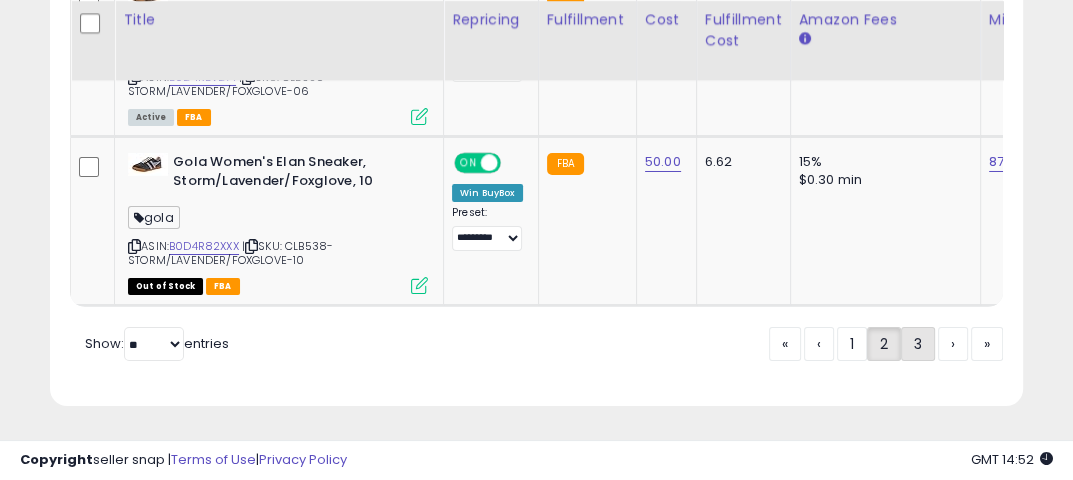 click on "3" 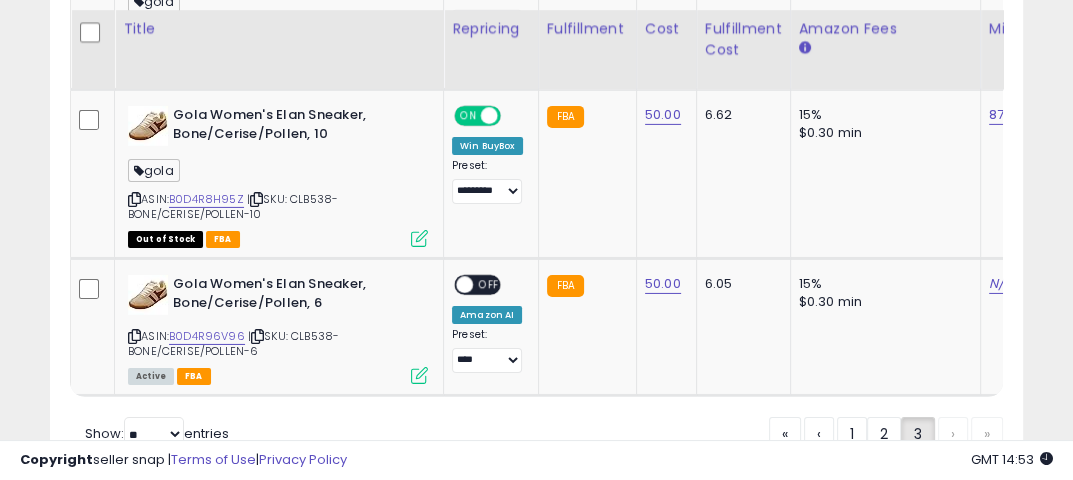scroll, scrollTop: 4756, scrollLeft: 0, axis: vertical 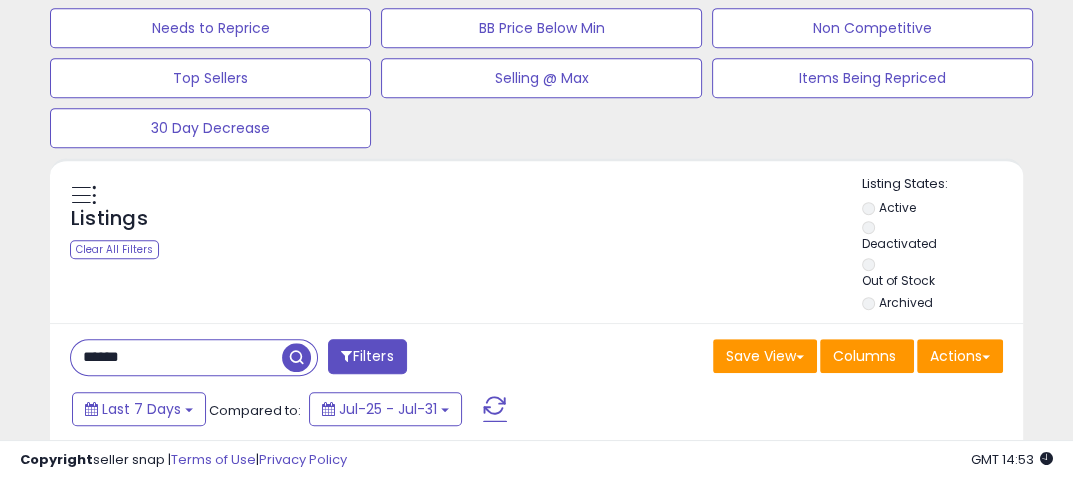 click on "******" at bounding box center (176, 357) 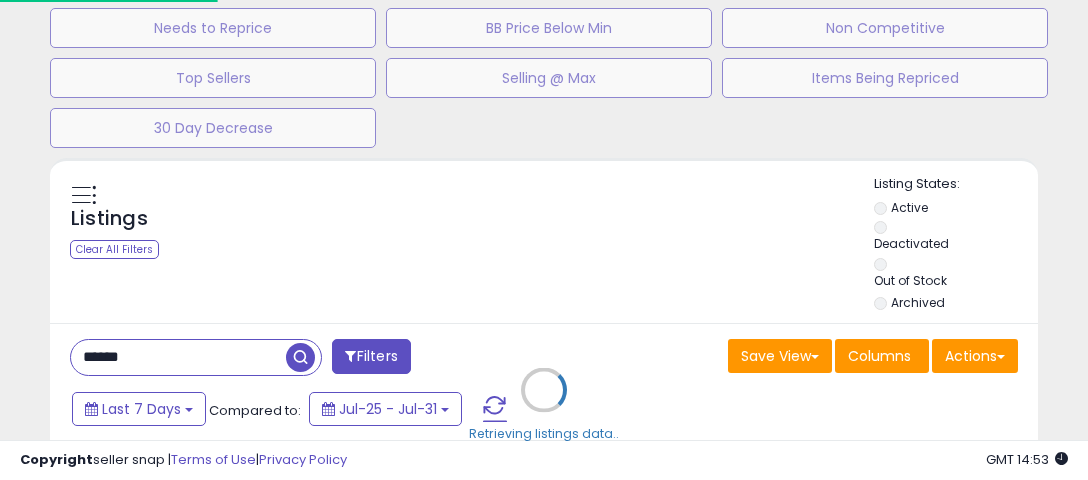 scroll, scrollTop: 999589, scrollLeft: 999429, axis: both 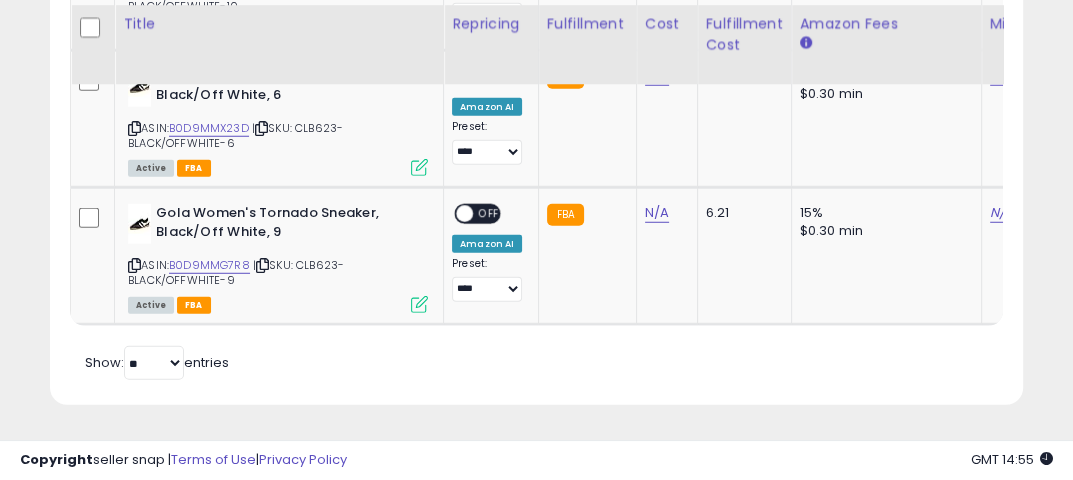 click on "**********" at bounding box center (536, -1664) 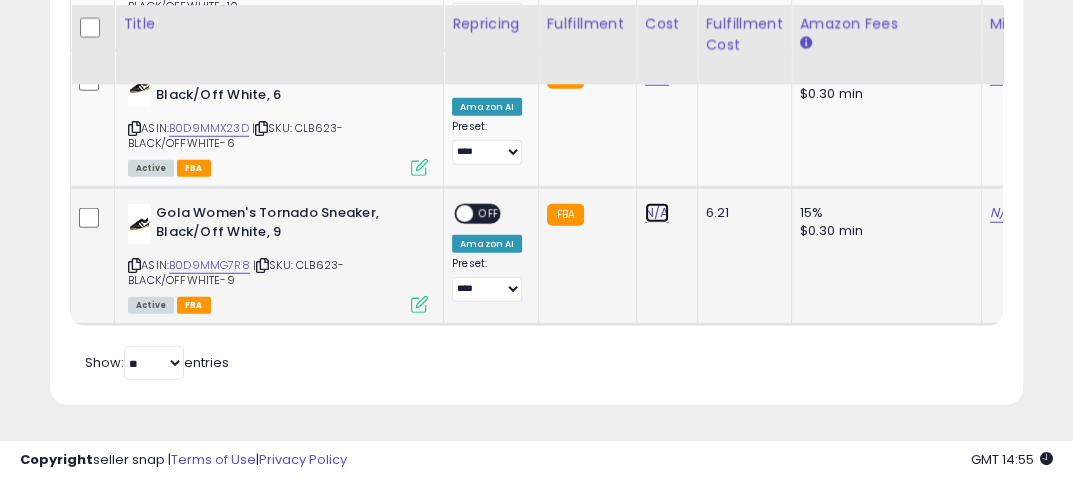 click on "N/A" at bounding box center (657, -61) 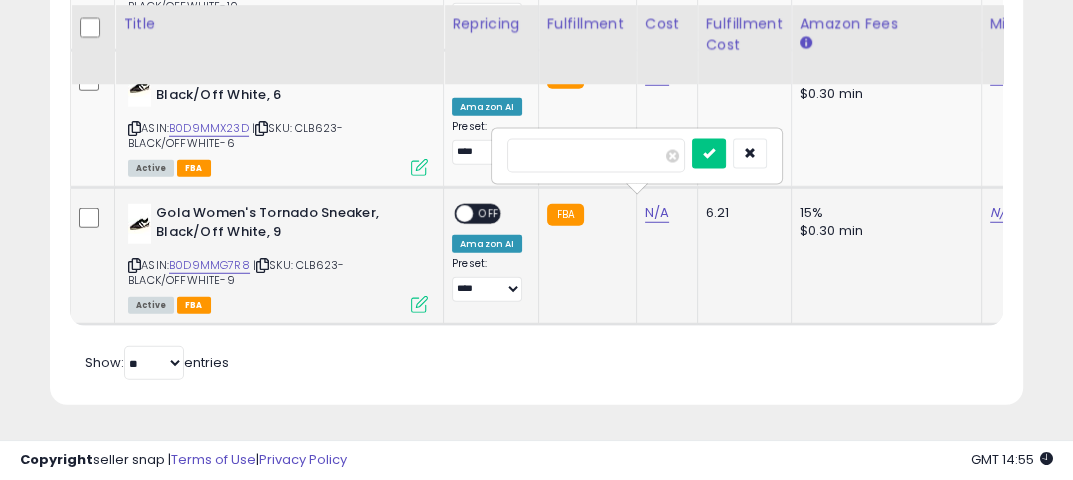 type on "**" 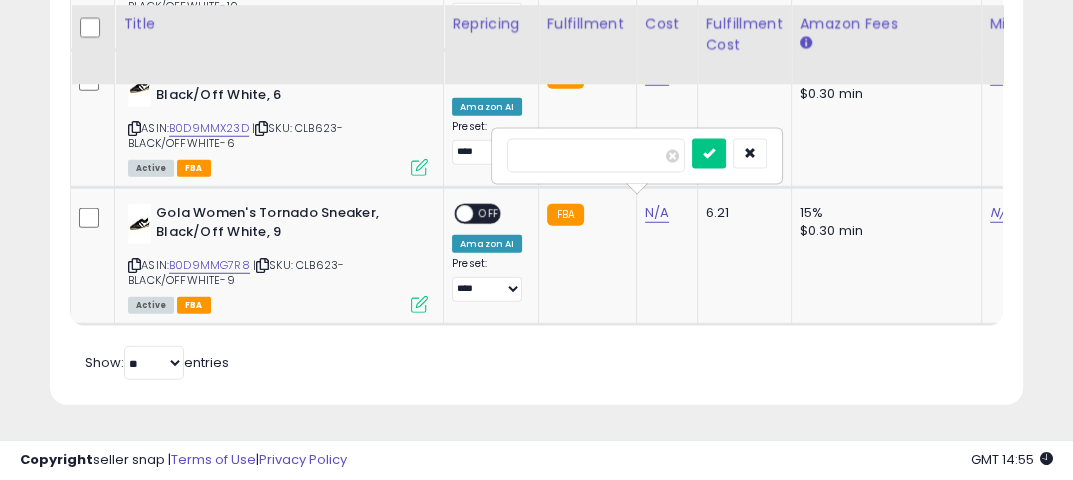 type on "****" 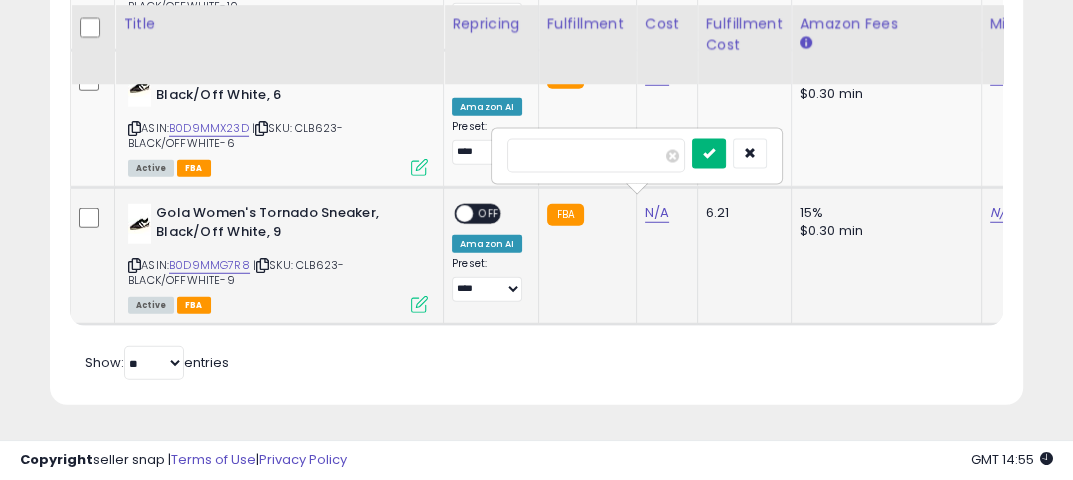 click at bounding box center [709, 154] 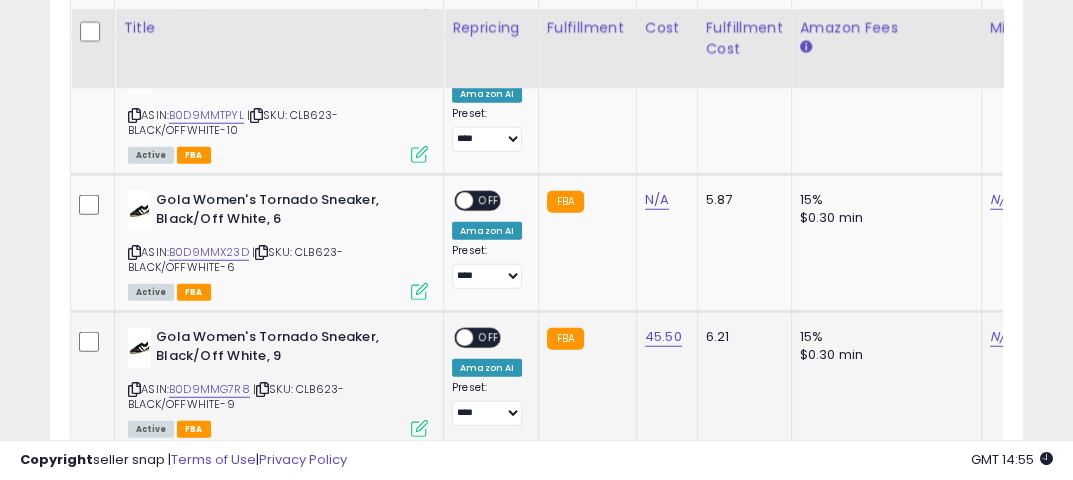 scroll, scrollTop: 3740, scrollLeft: 0, axis: vertical 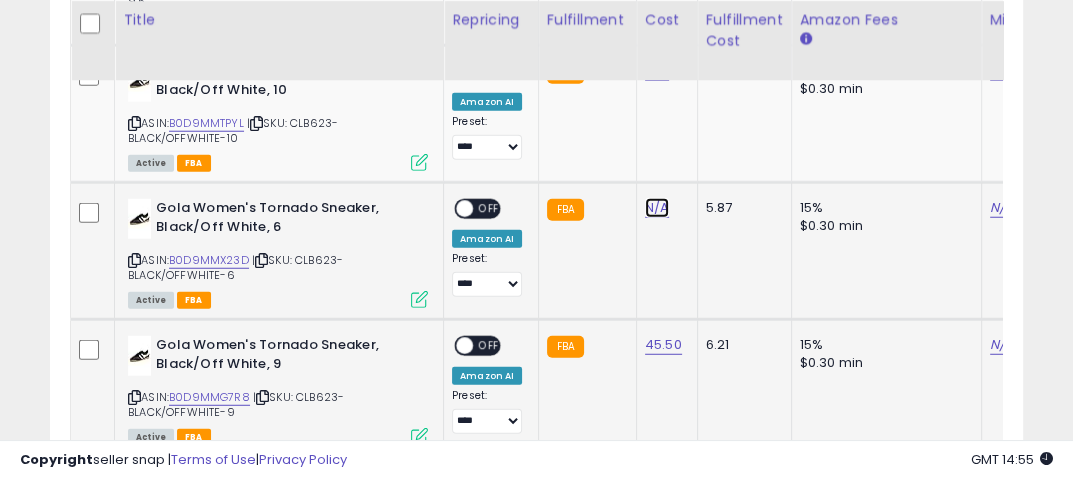 click on "N/A" at bounding box center (657, 71) 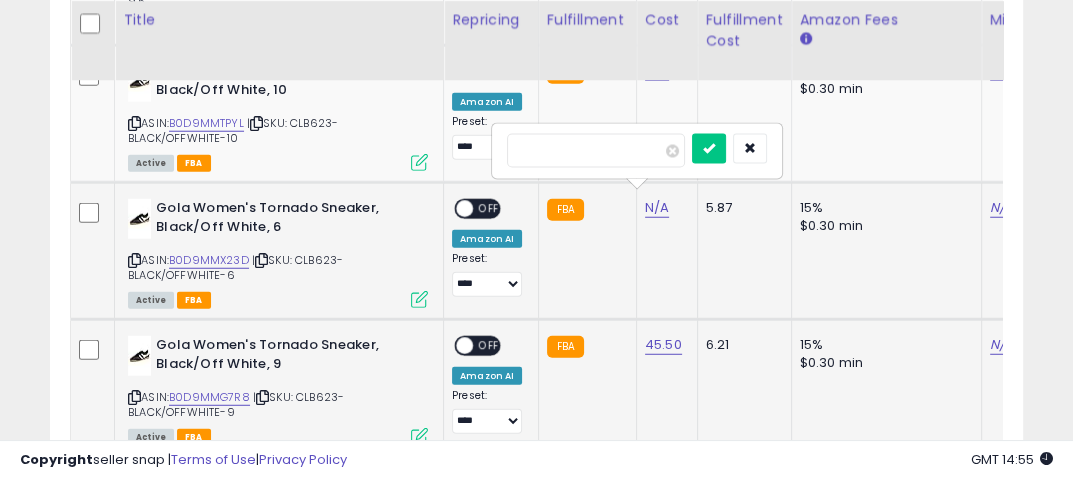 type on "**" 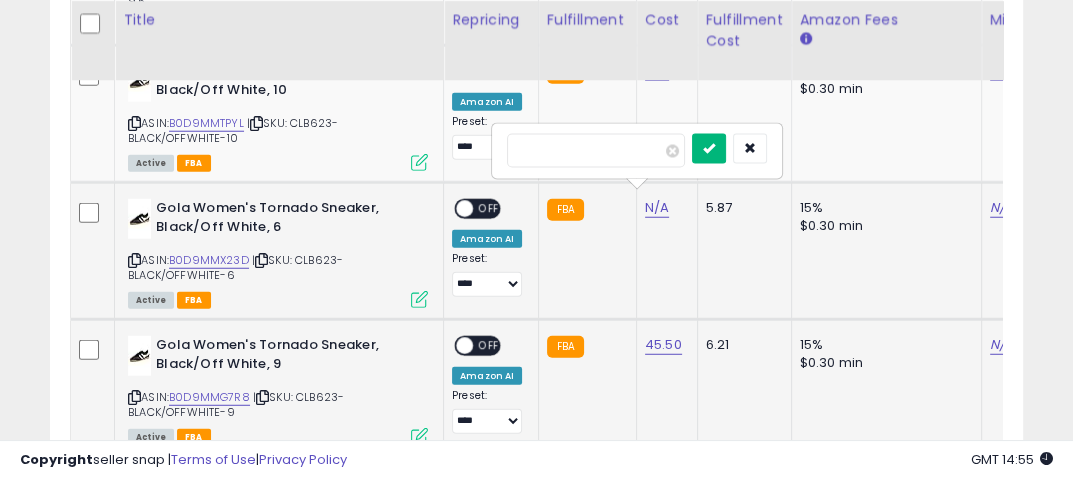 type on "****" 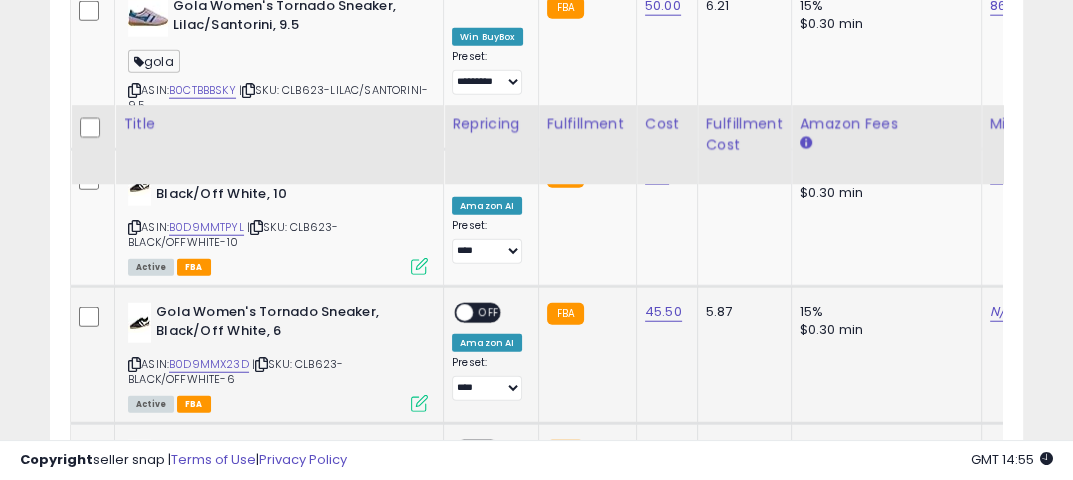 scroll, scrollTop: 3628, scrollLeft: 0, axis: vertical 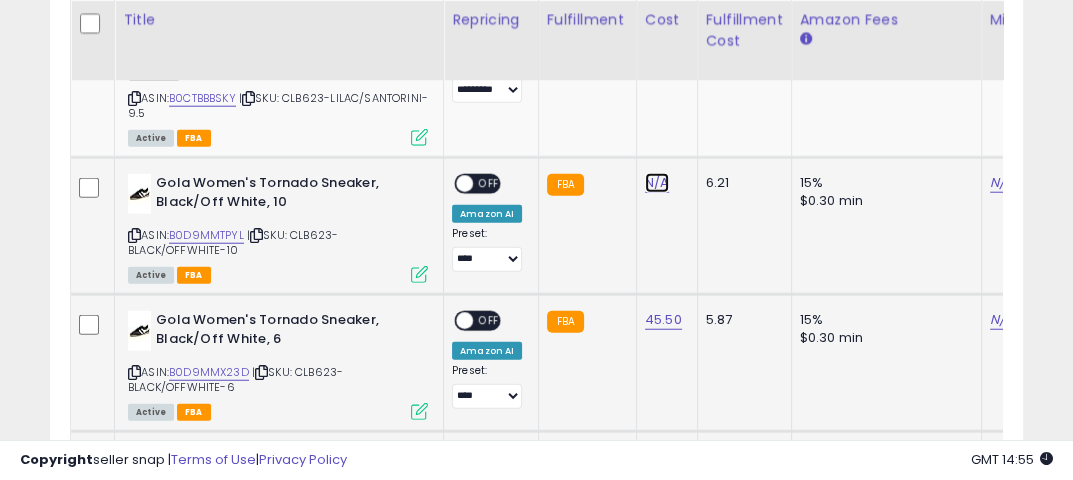 click on "N/A" at bounding box center (657, 183) 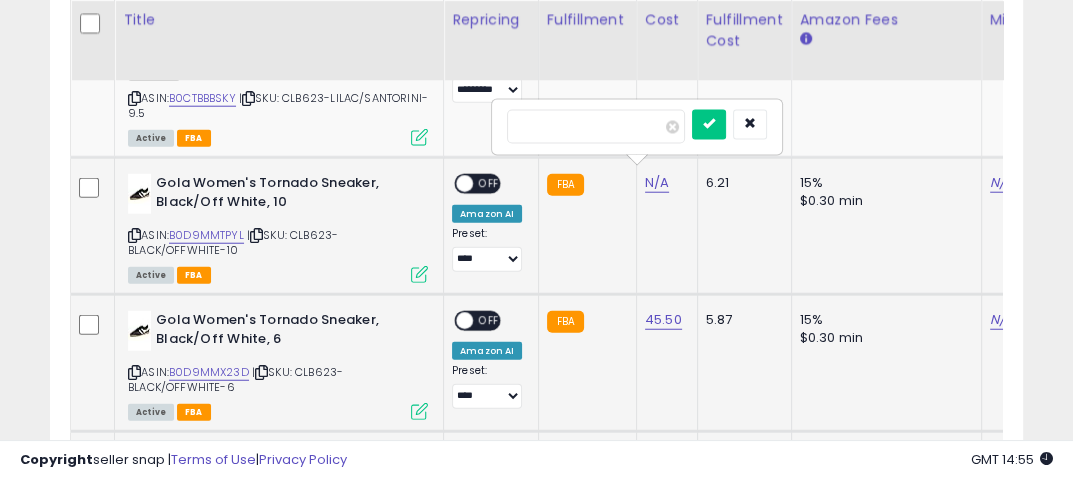 type on "**" 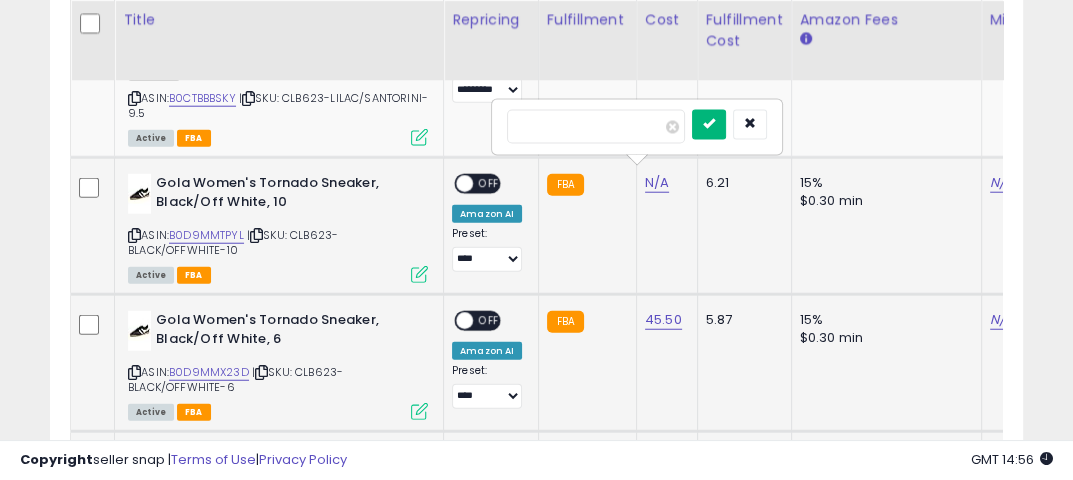 type on "****" 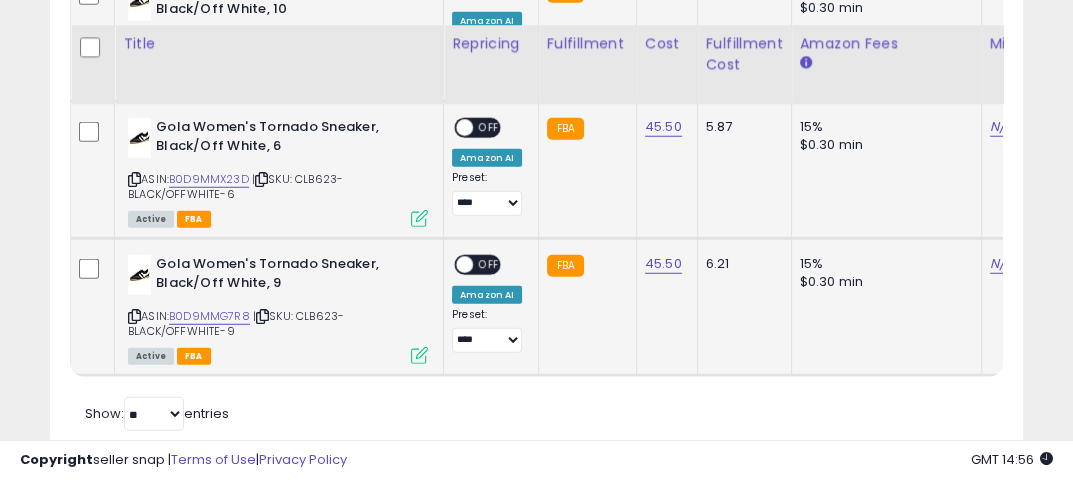 scroll, scrollTop: 3845, scrollLeft: 0, axis: vertical 